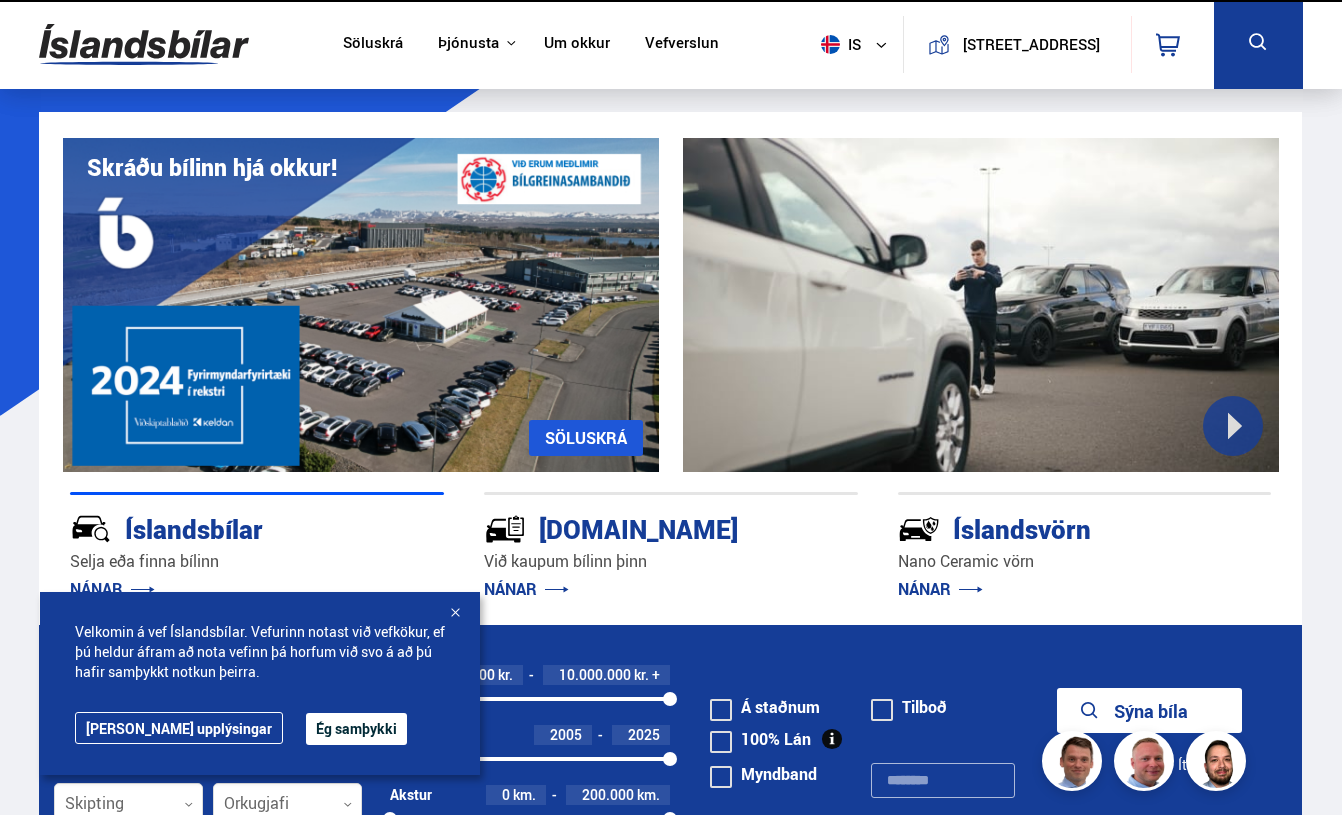scroll, scrollTop: 0, scrollLeft: 0, axis: both 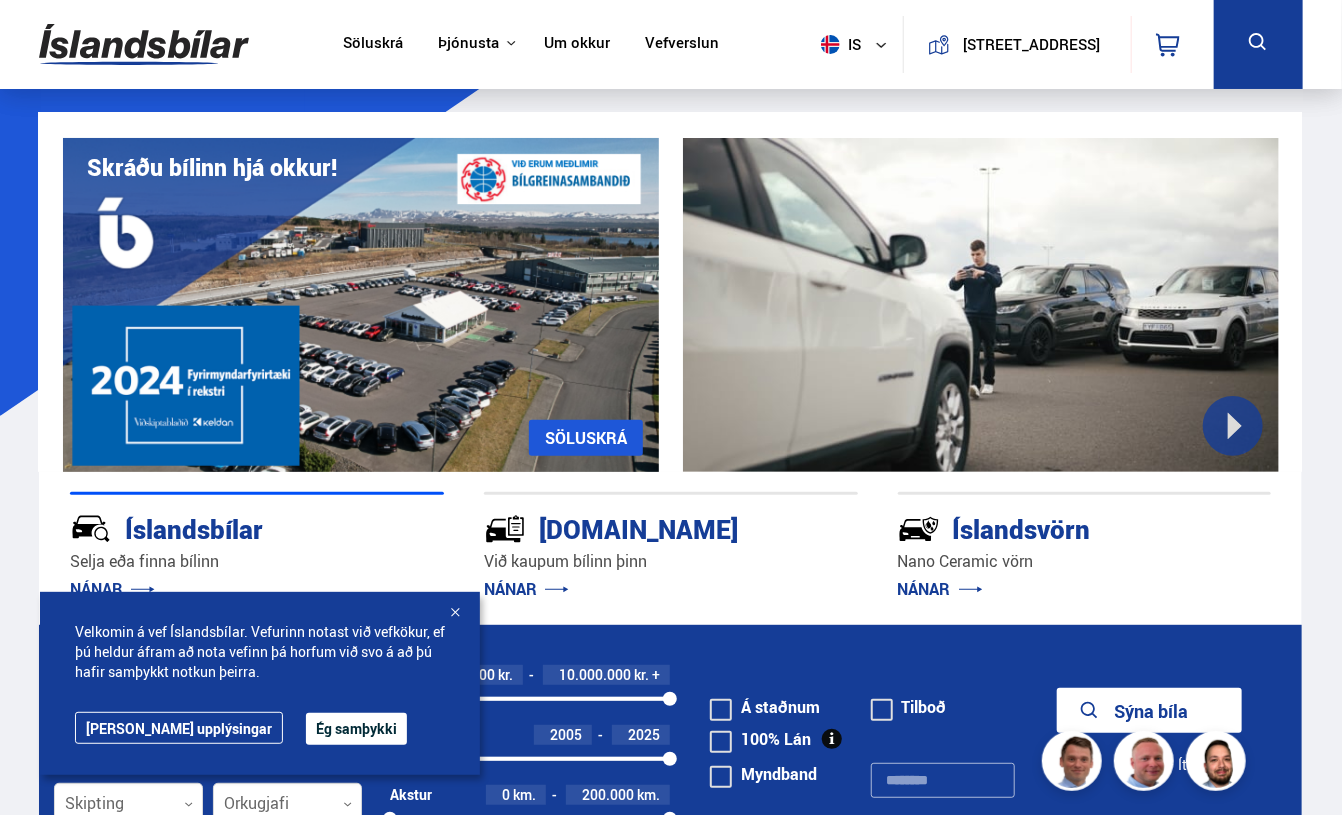 click on "Ég samþykki" at bounding box center (356, 729) 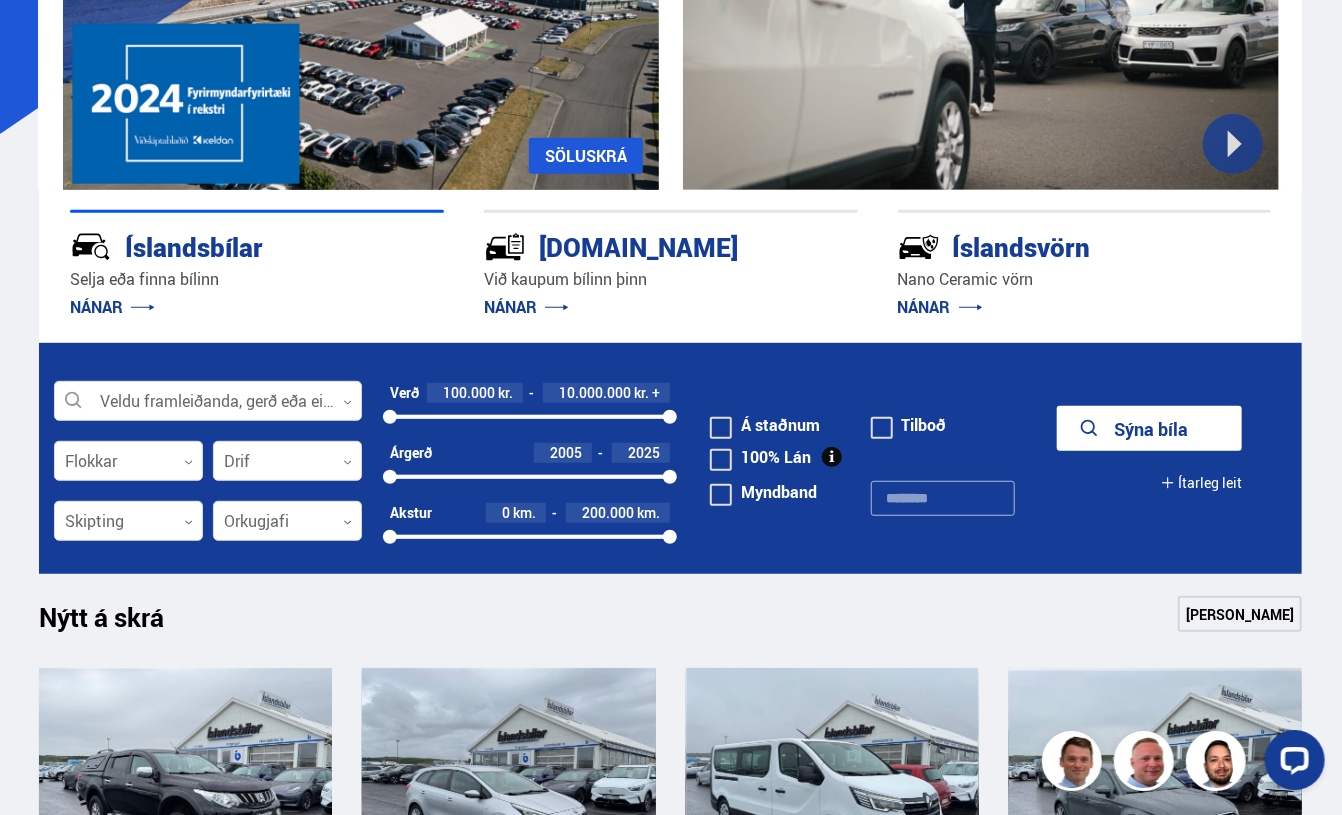 scroll, scrollTop: 316, scrollLeft: 0, axis: vertical 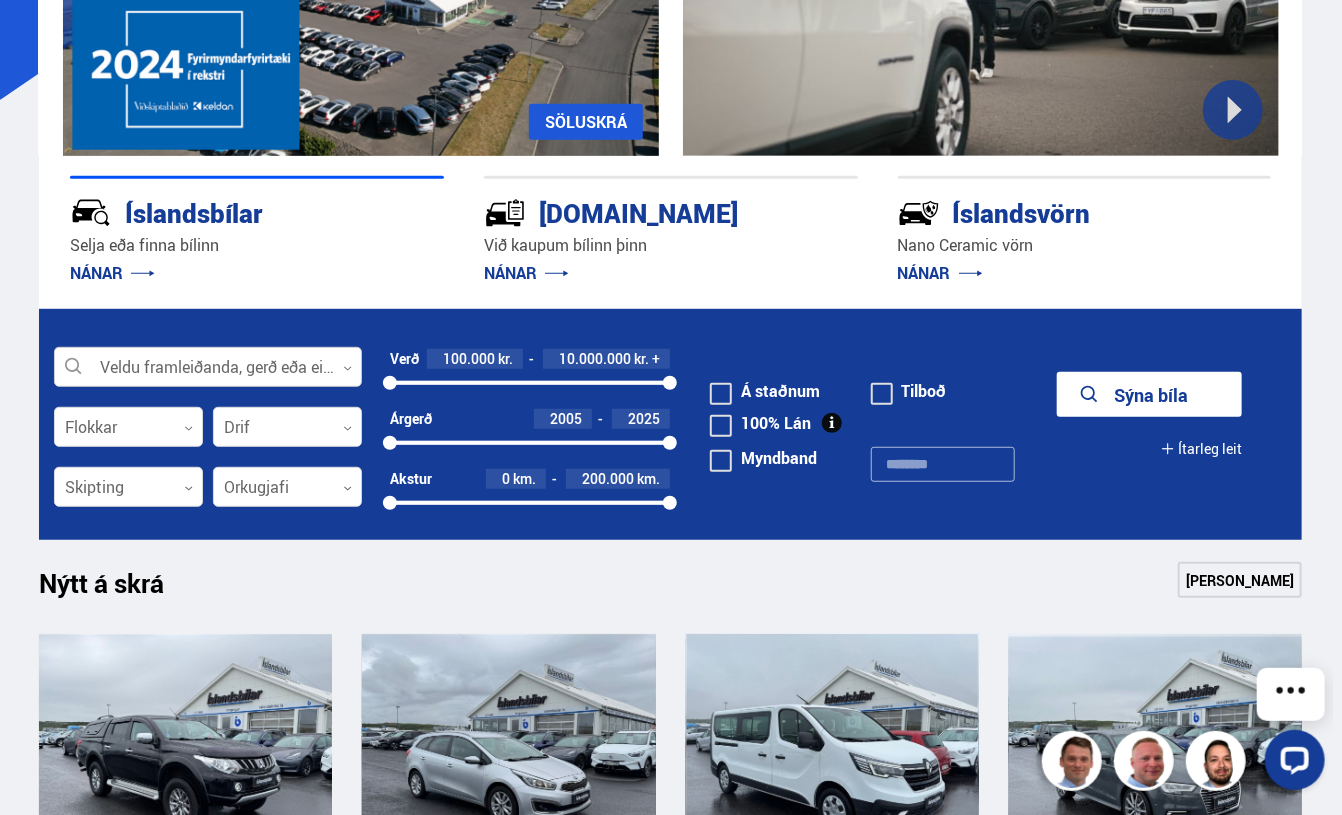 click 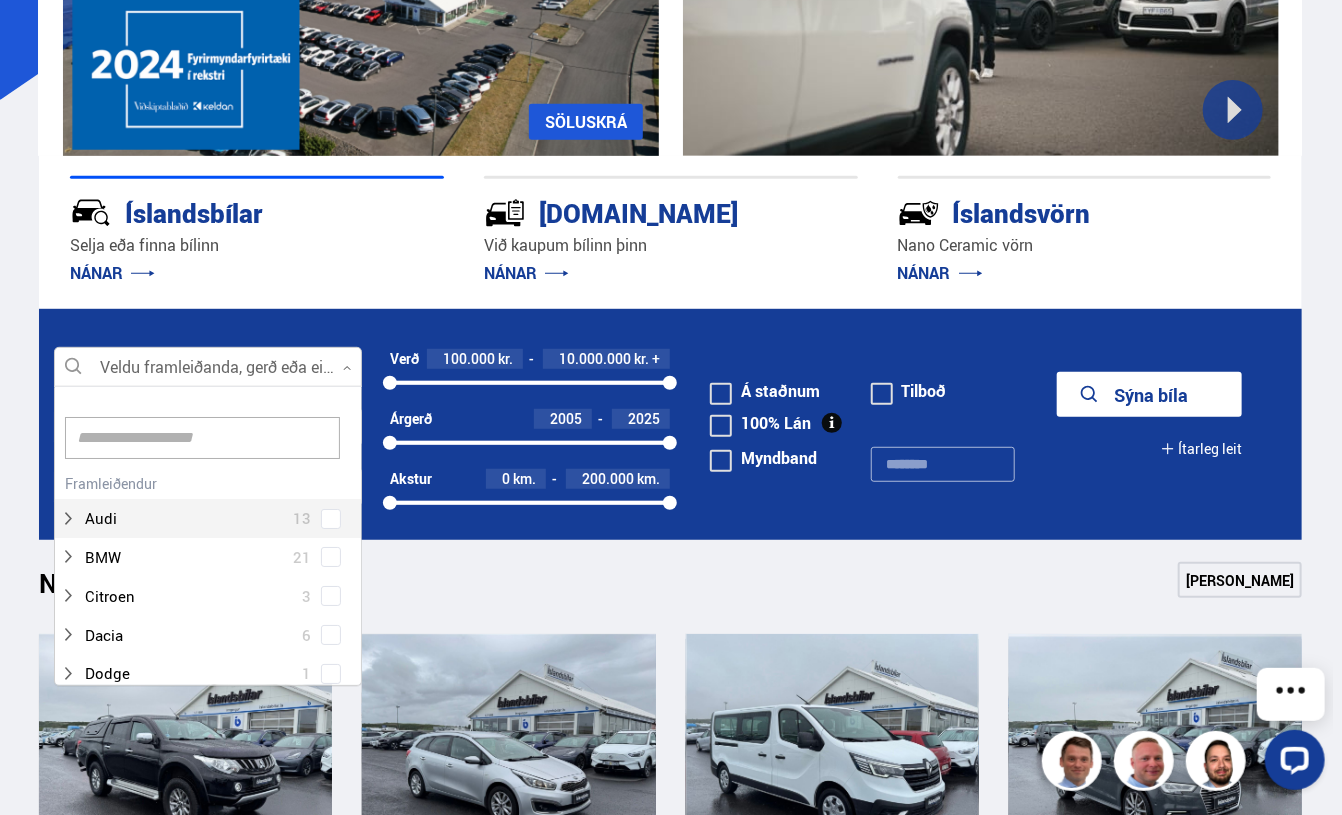 scroll, scrollTop: 302, scrollLeft: 311, axis: both 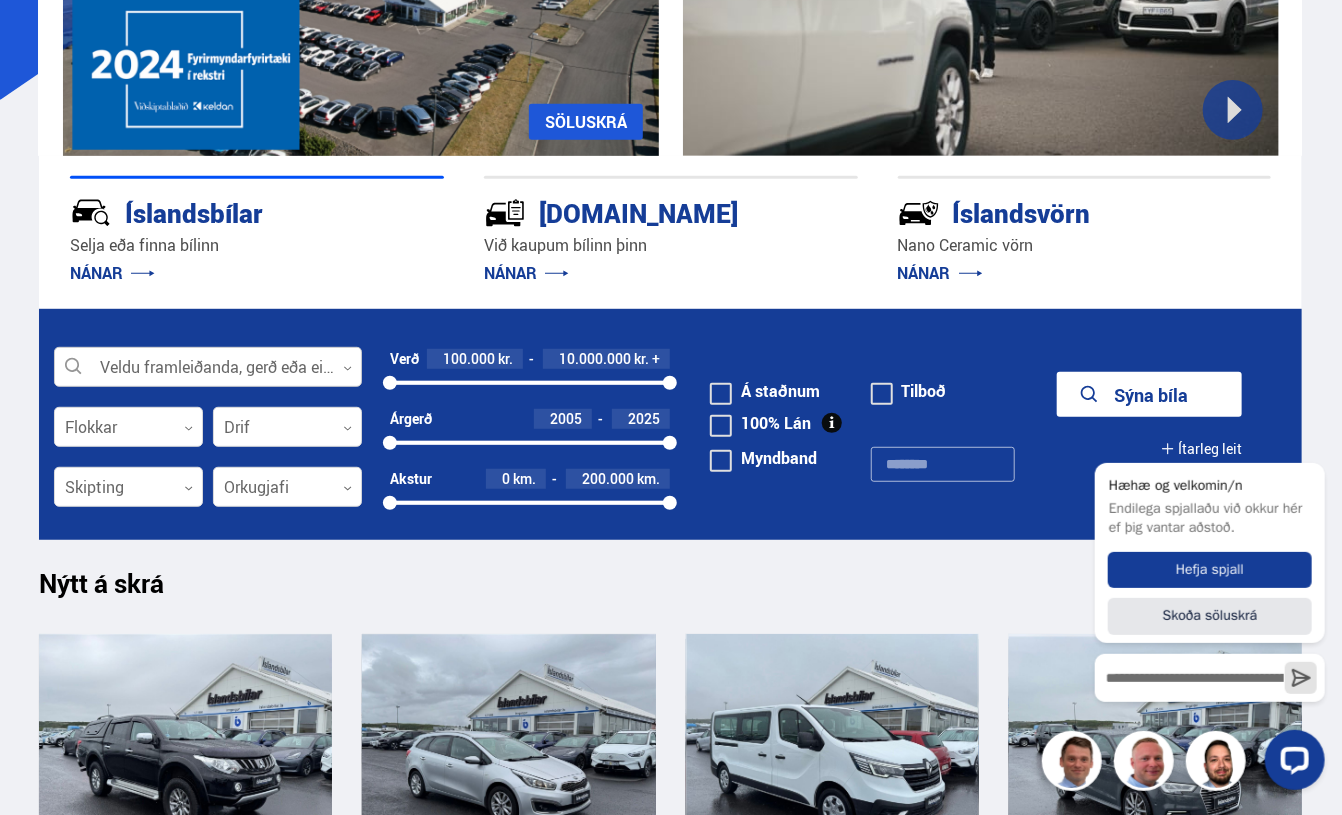 click 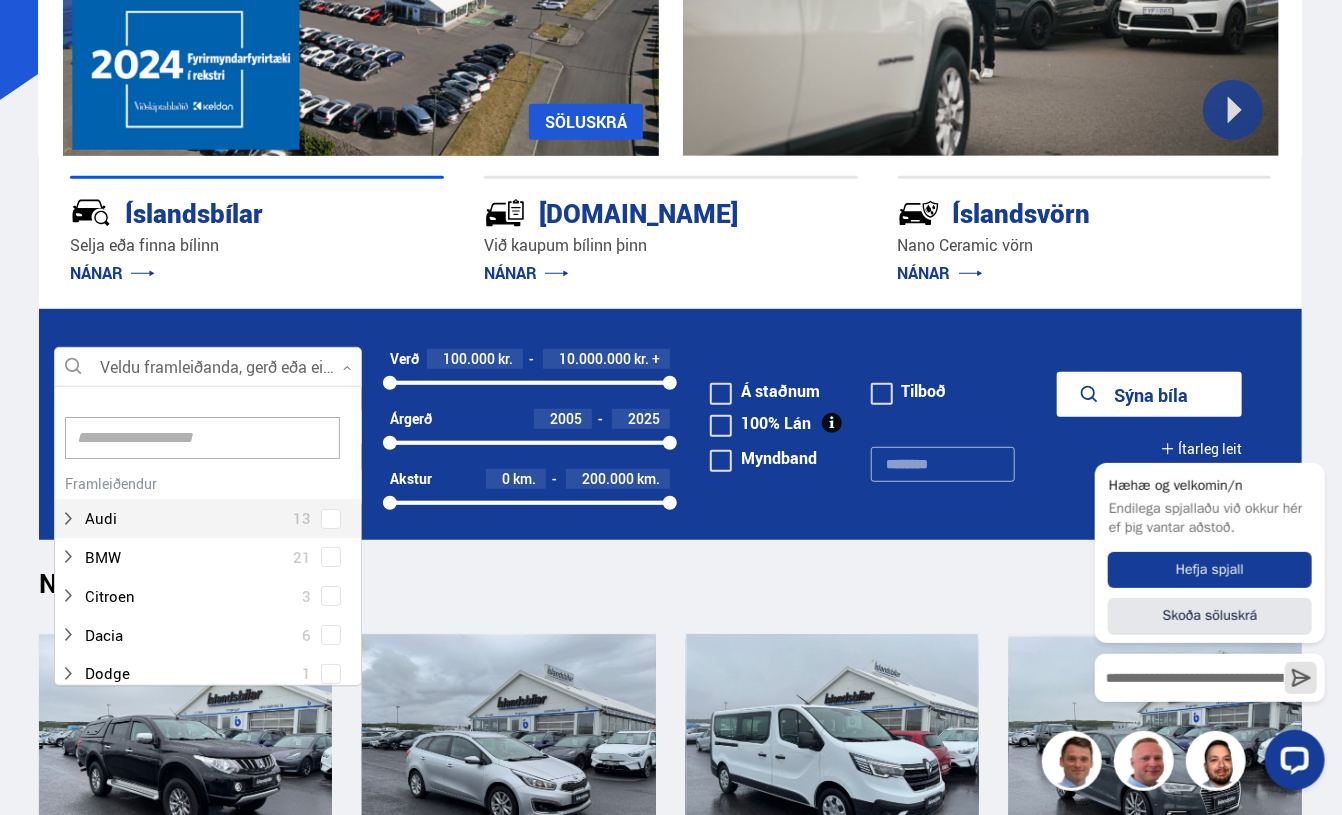click at bounding box center [208, 368] 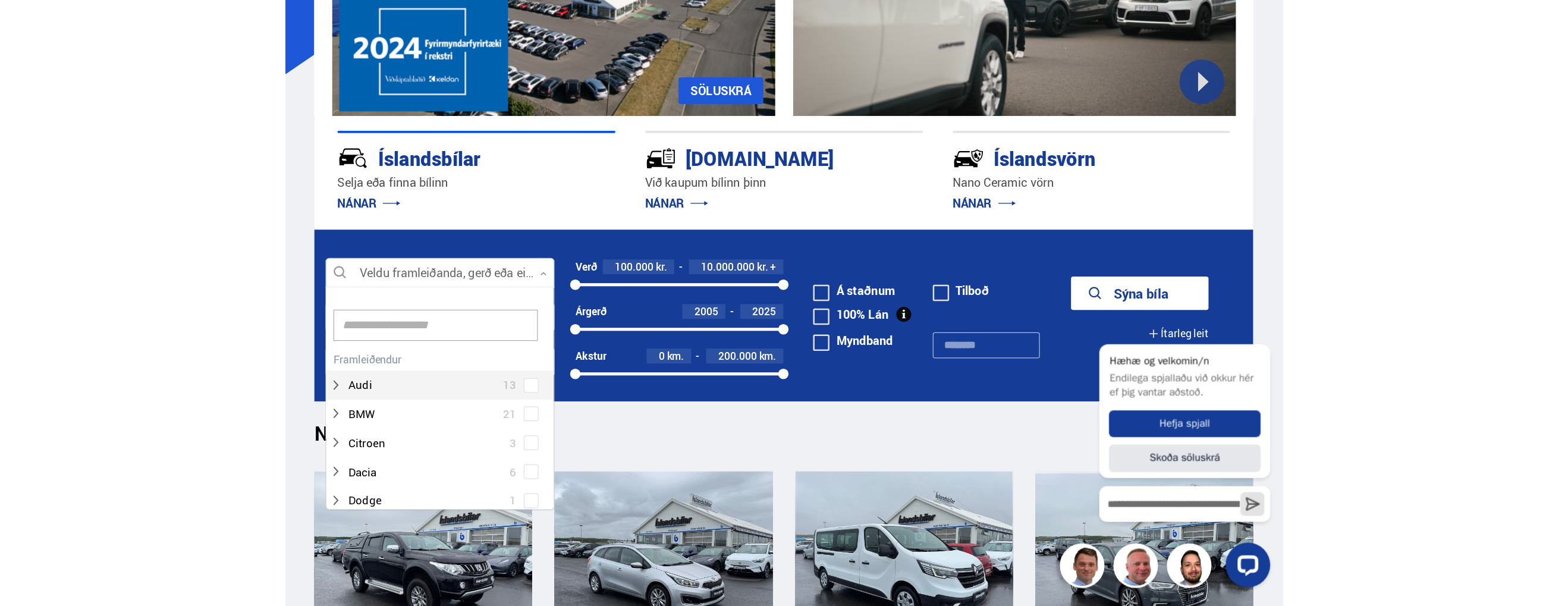 scroll, scrollTop: 177, scrollLeft: 183, axis: both 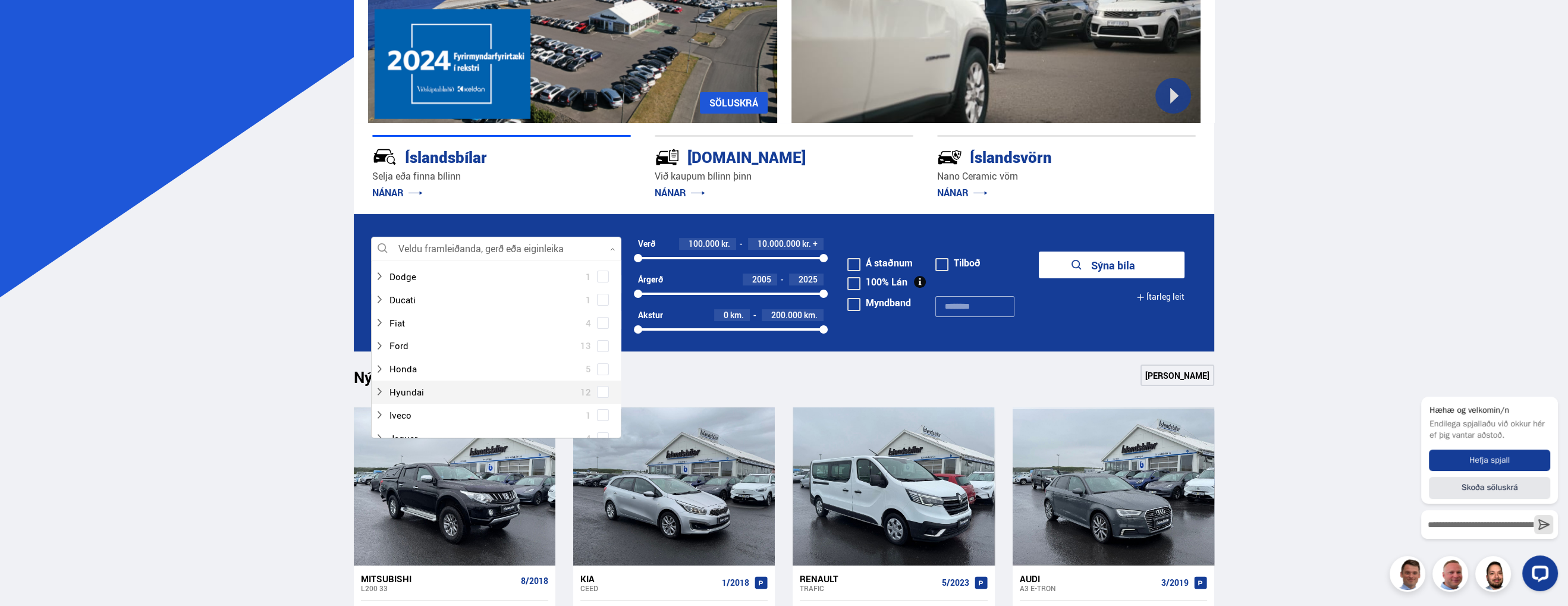 click on "Hyundai   12" at bounding box center (496, 392) 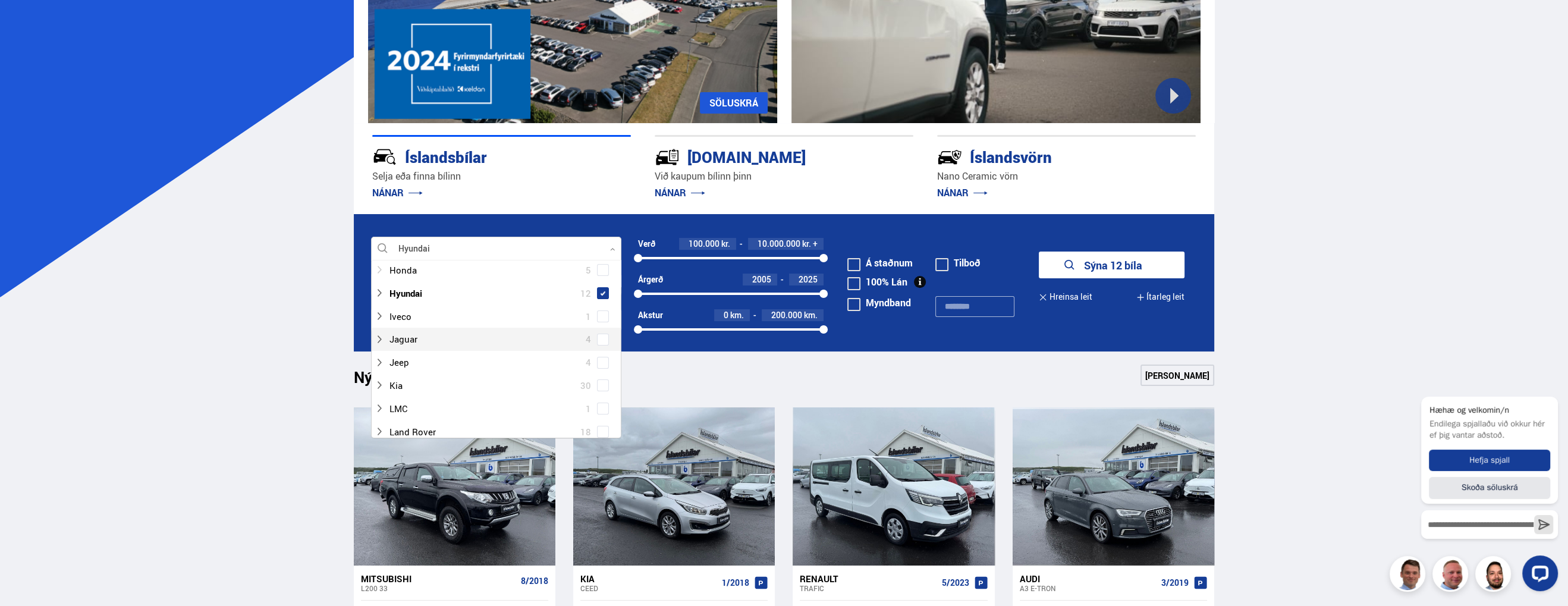 scroll, scrollTop: 255, scrollLeft: 0, axis: vertical 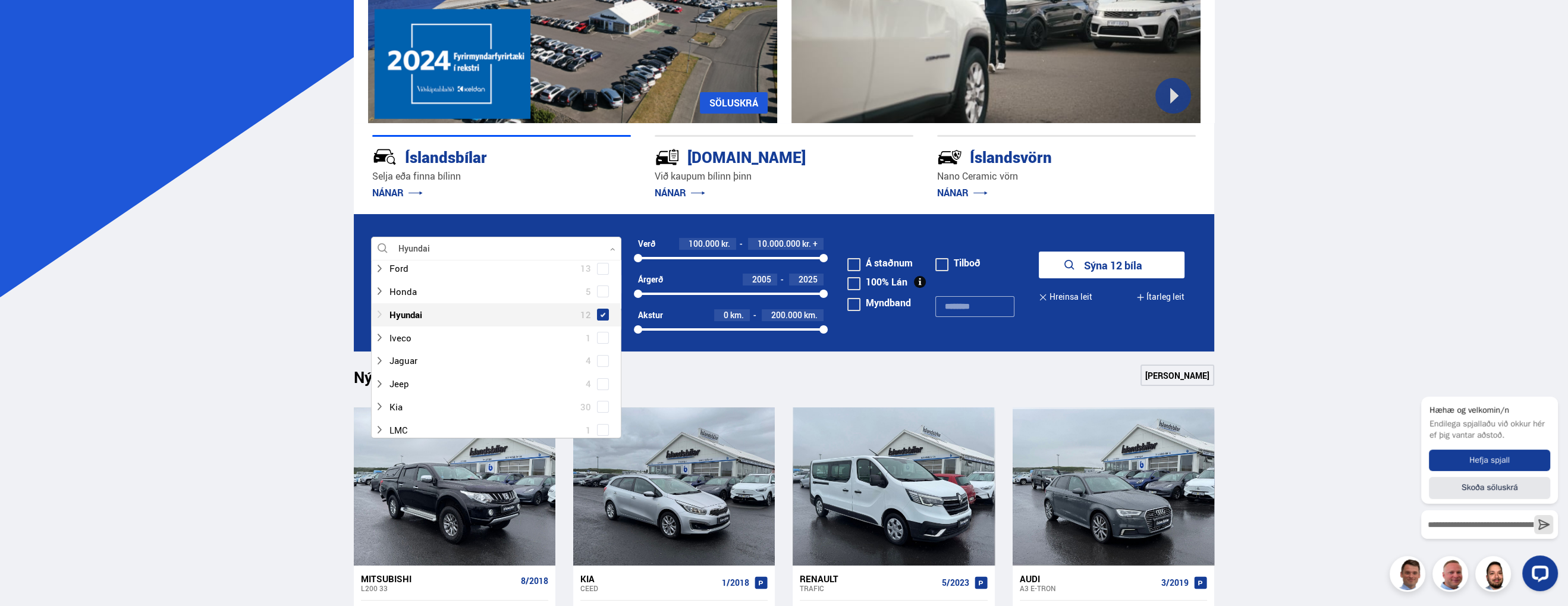 click 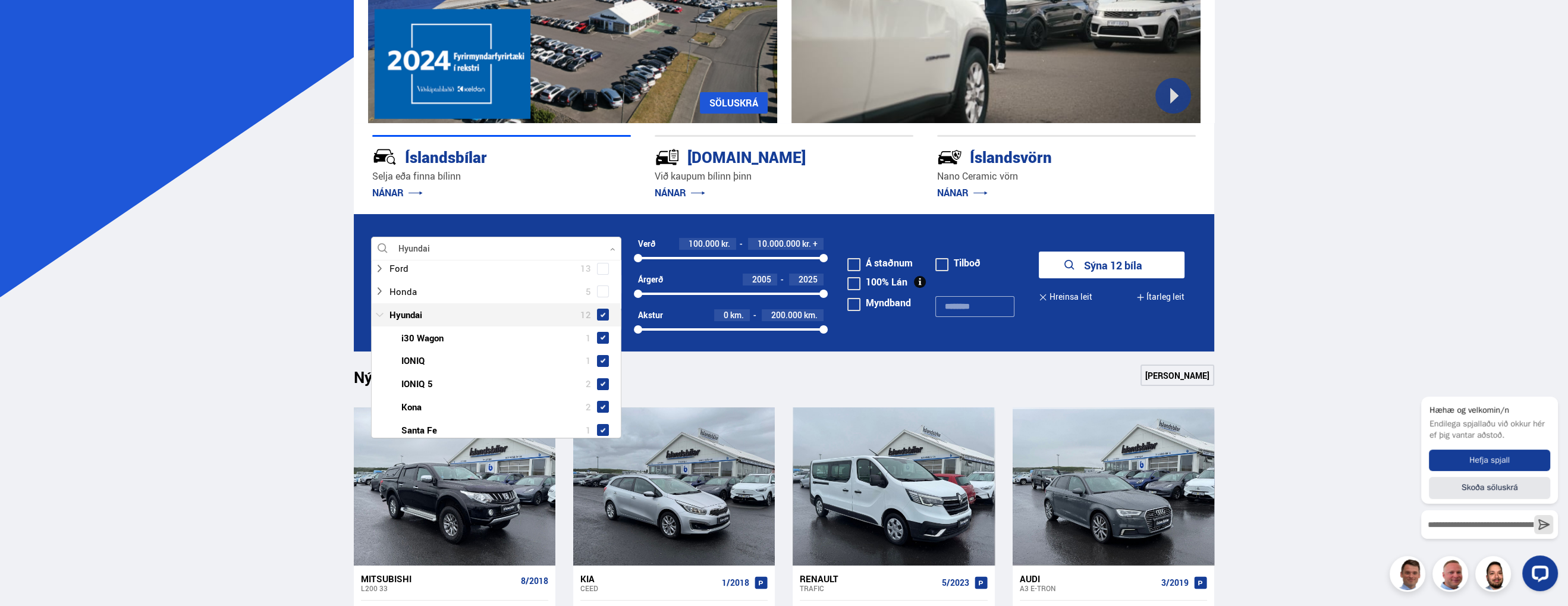click 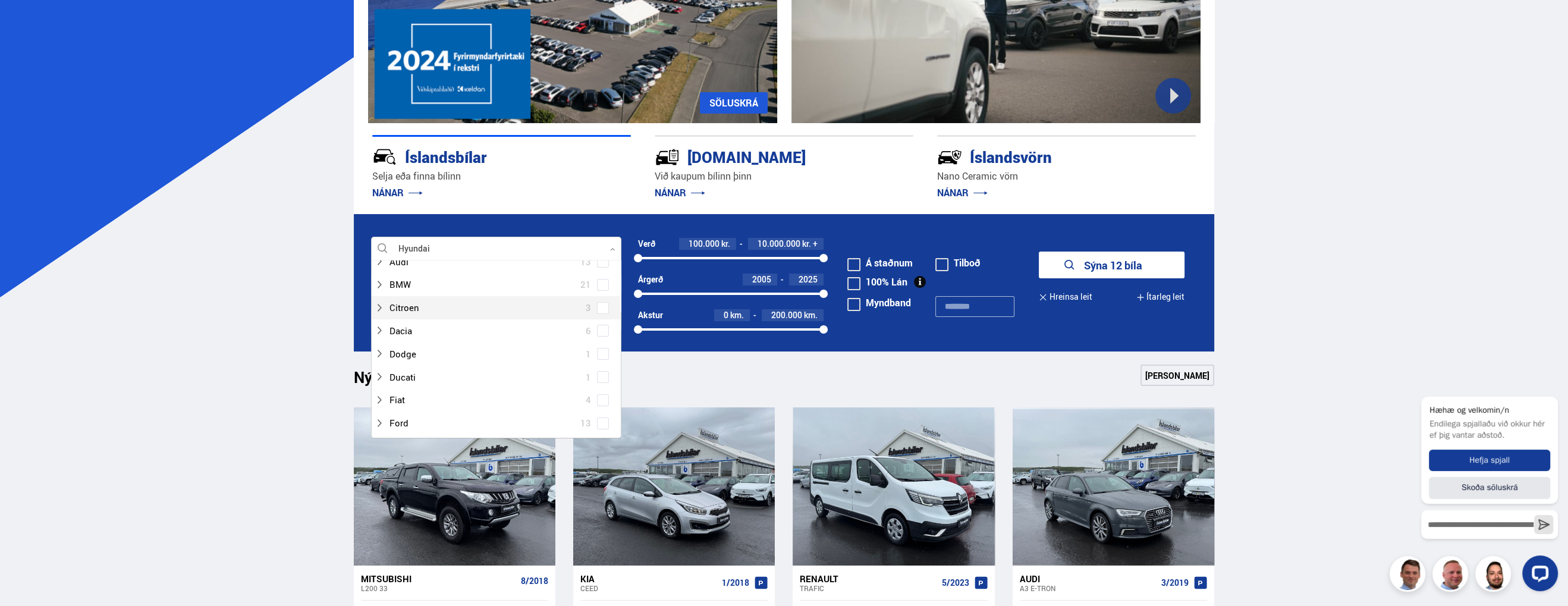 scroll, scrollTop: 0, scrollLeft: 0, axis: both 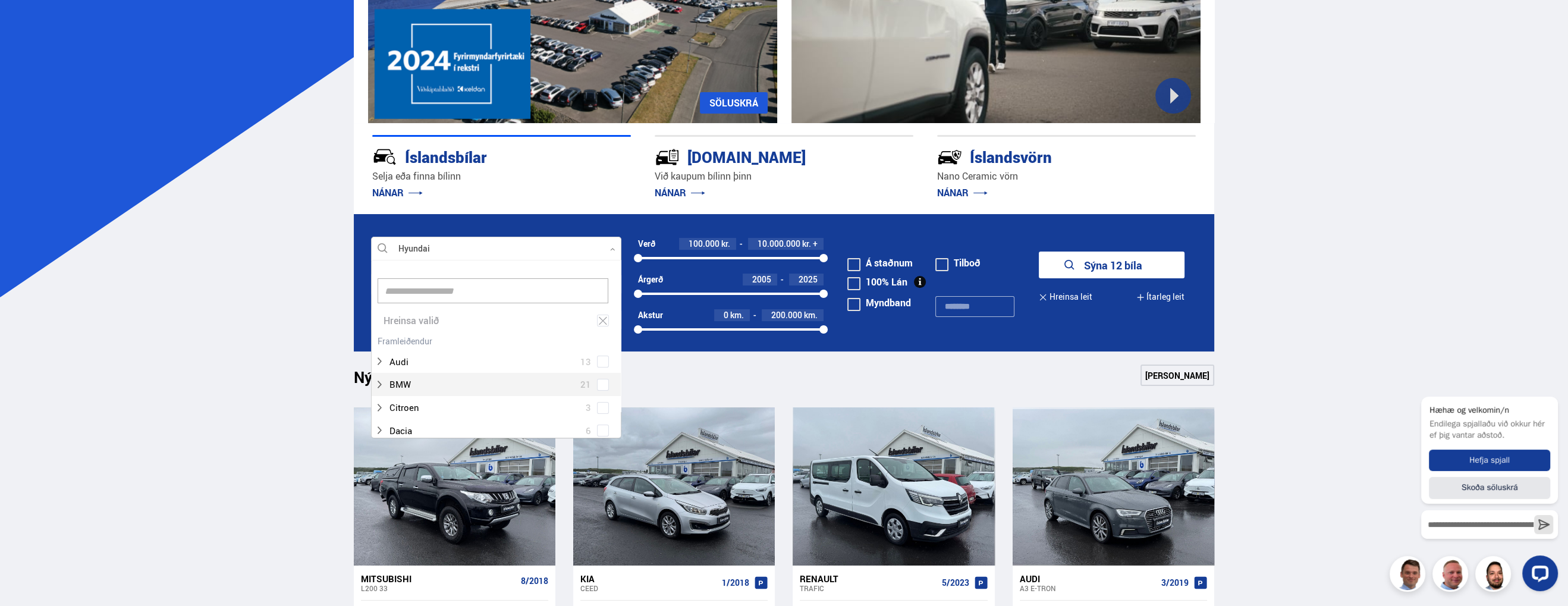 click at bounding box center [603, 385] 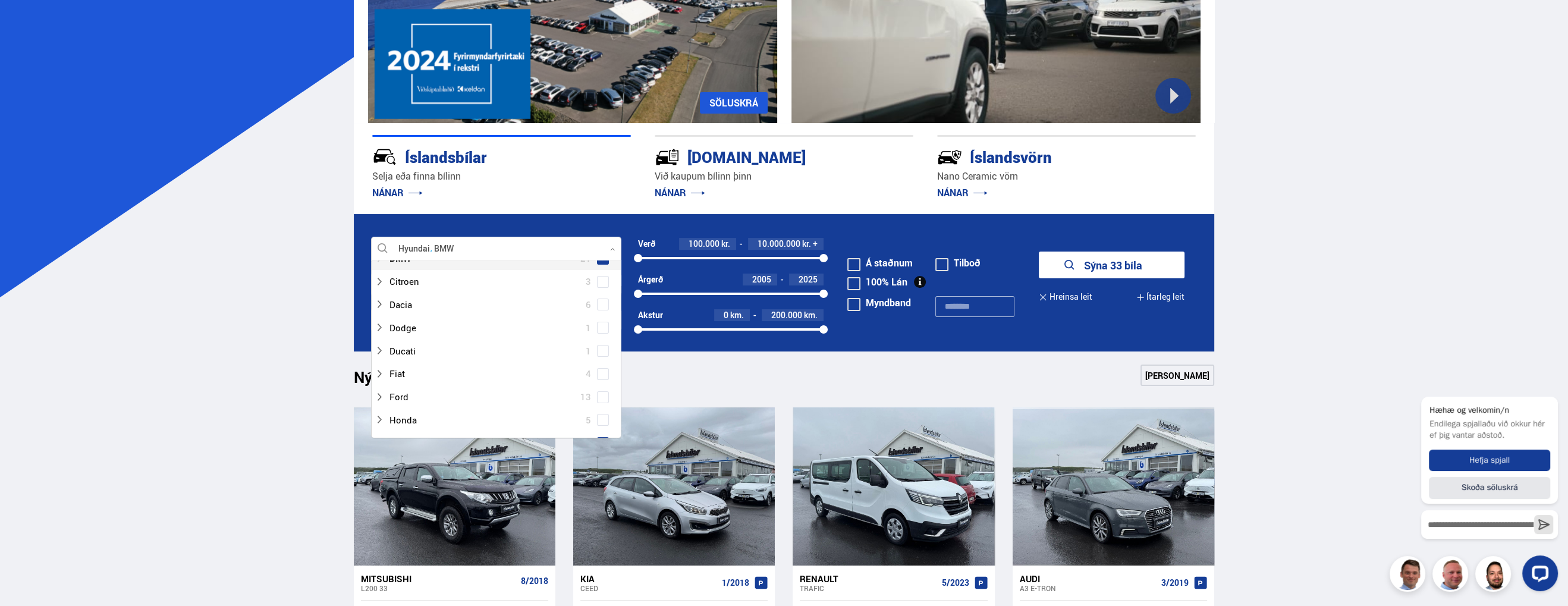 scroll, scrollTop: 154, scrollLeft: 0, axis: vertical 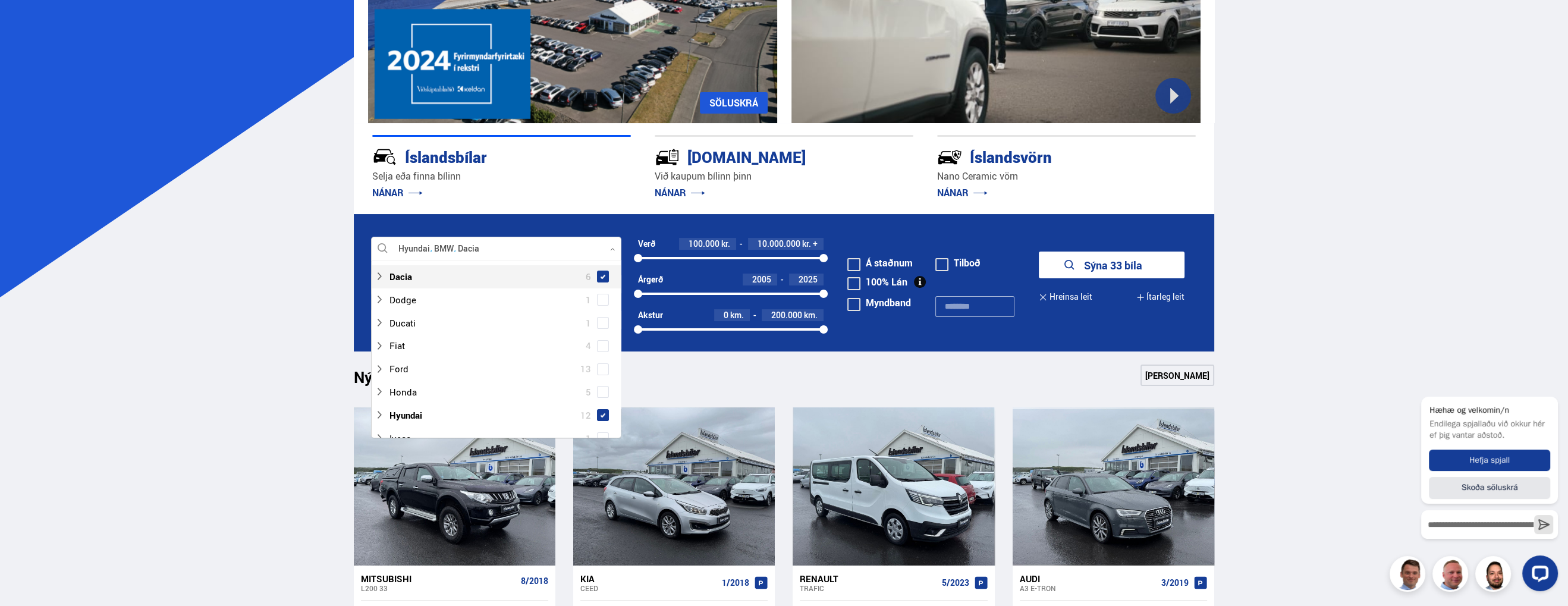 click at bounding box center (603, 277) 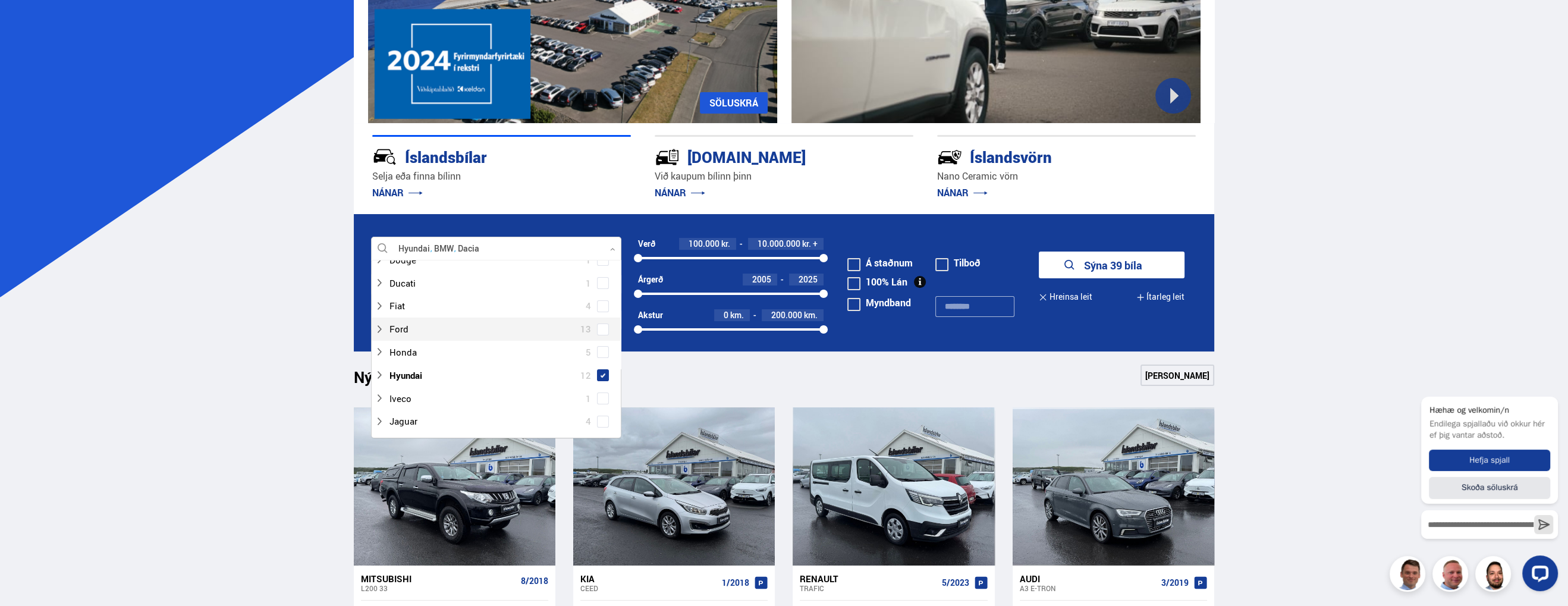 scroll, scrollTop: 231, scrollLeft: 0, axis: vertical 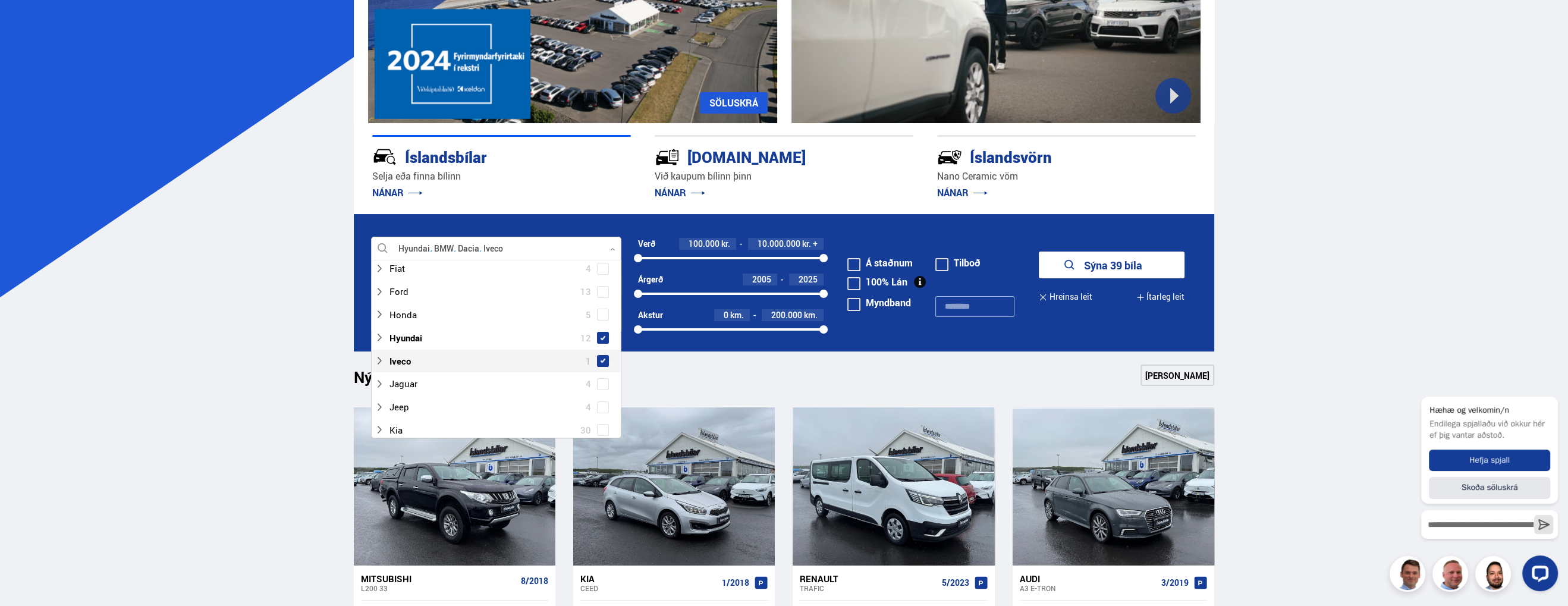 click at bounding box center [603, 361] 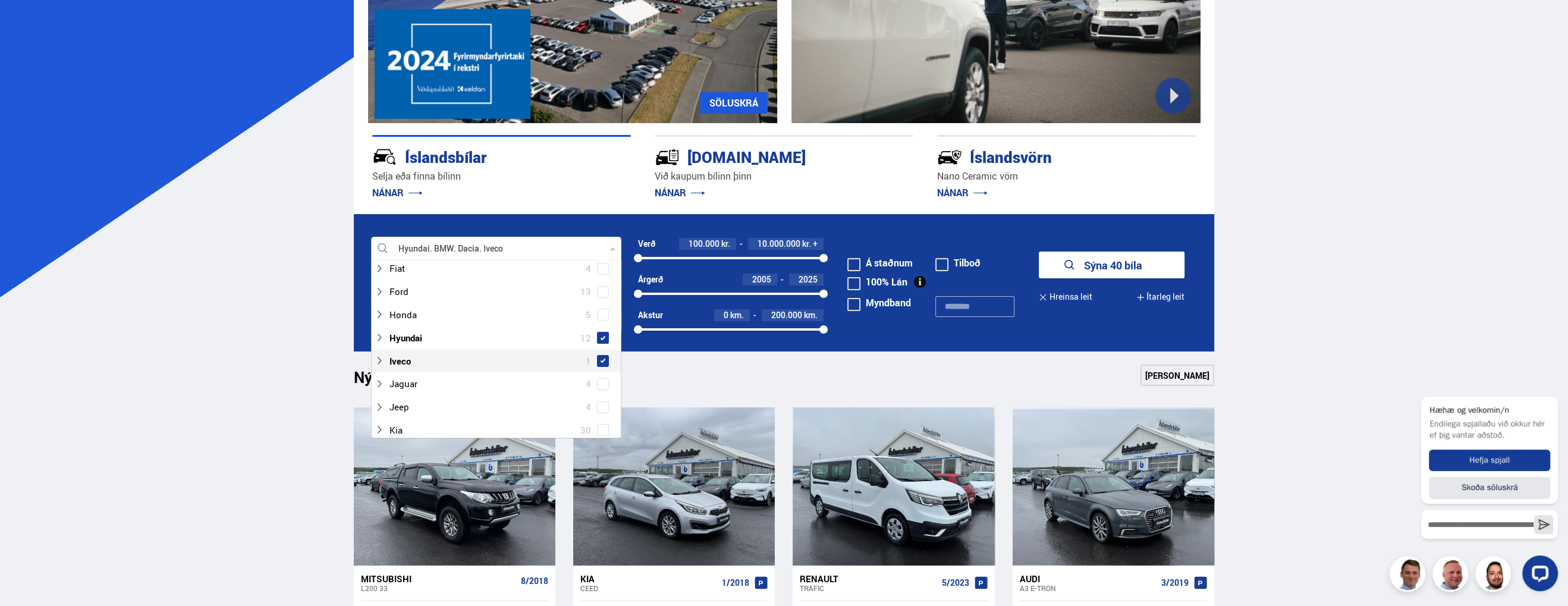 click at bounding box center [603, 361] 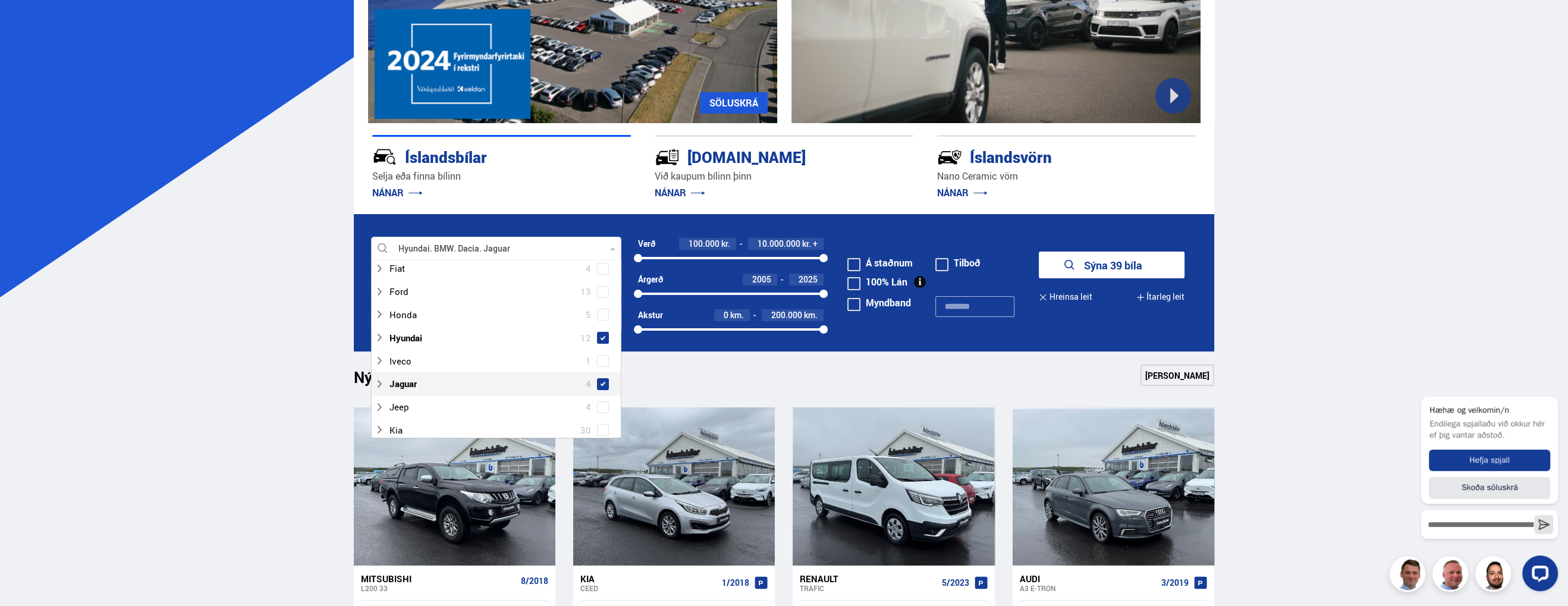 click at bounding box center (603, 384) 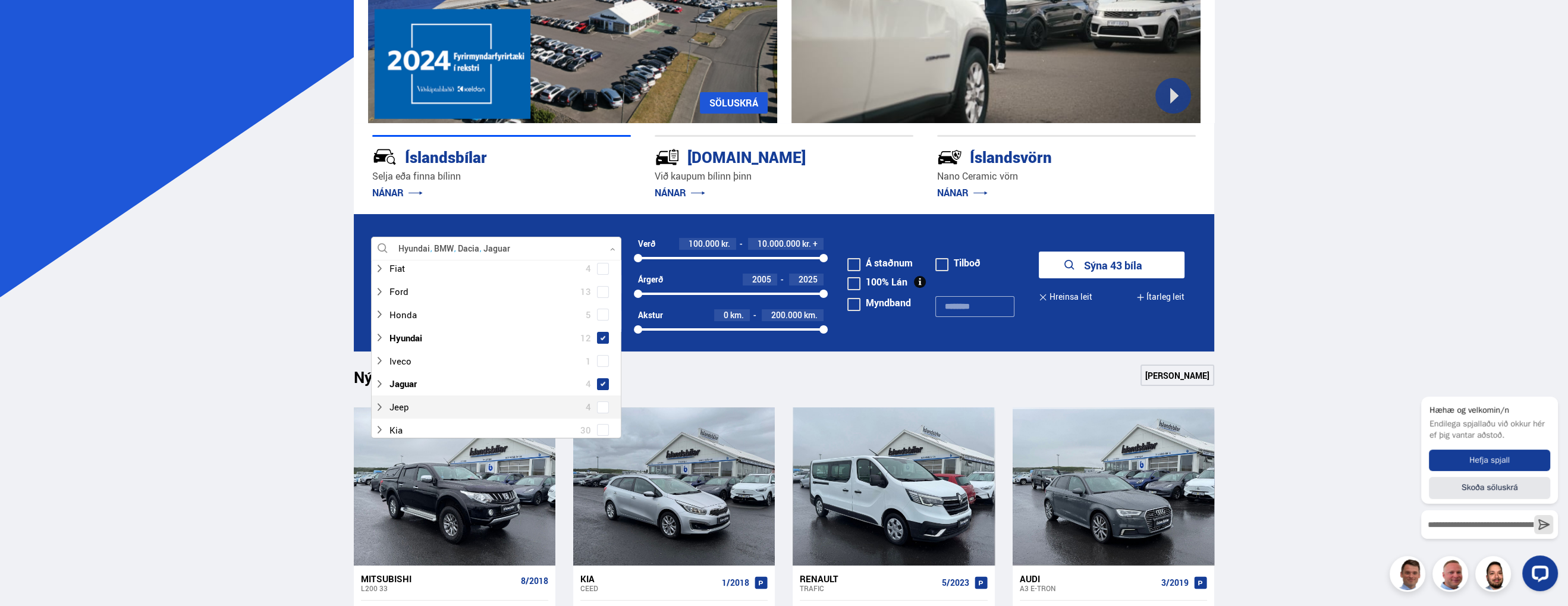 scroll, scrollTop: 308, scrollLeft: 0, axis: vertical 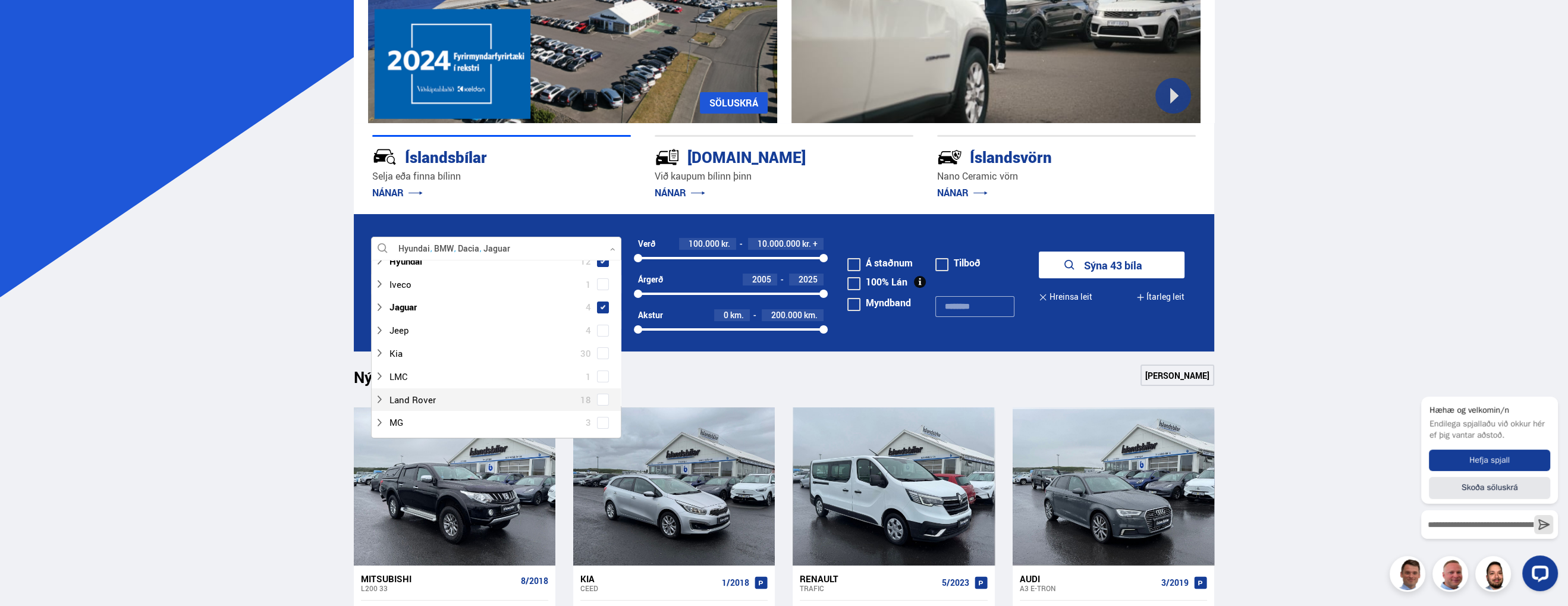 click at bounding box center (603, 400) 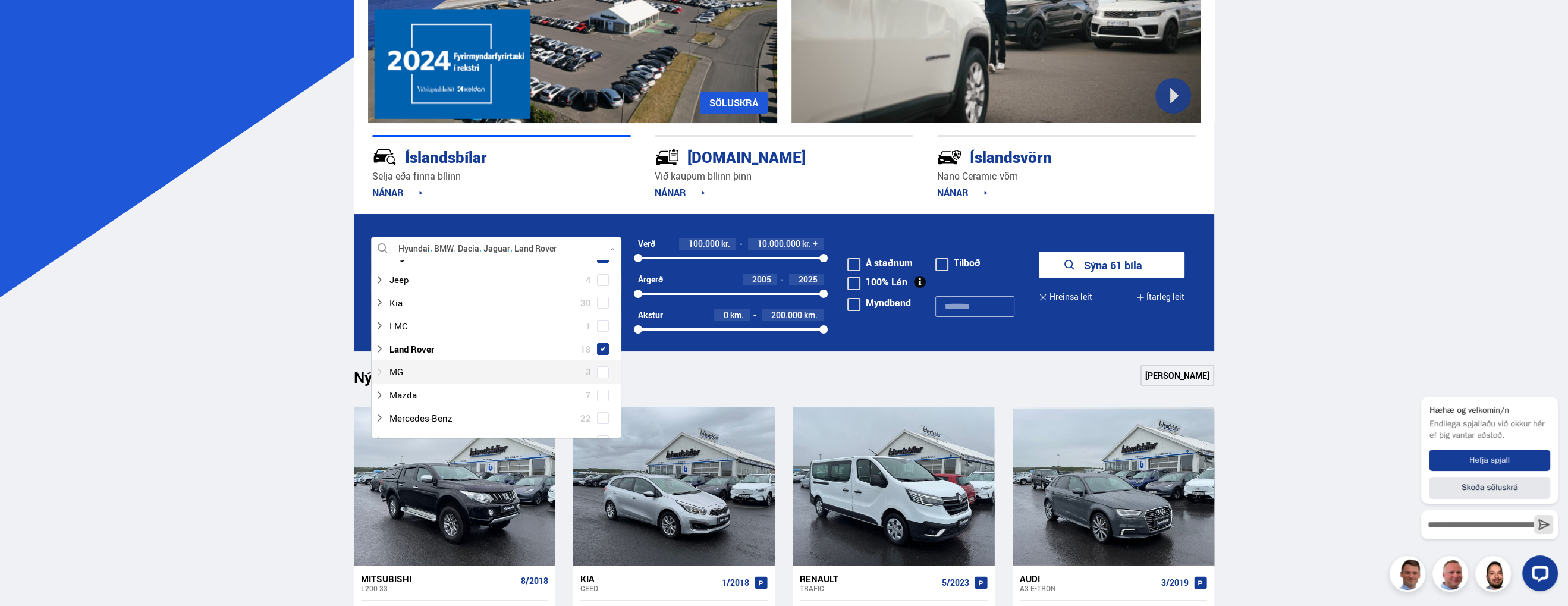 scroll, scrollTop: 385, scrollLeft: 0, axis: vertical 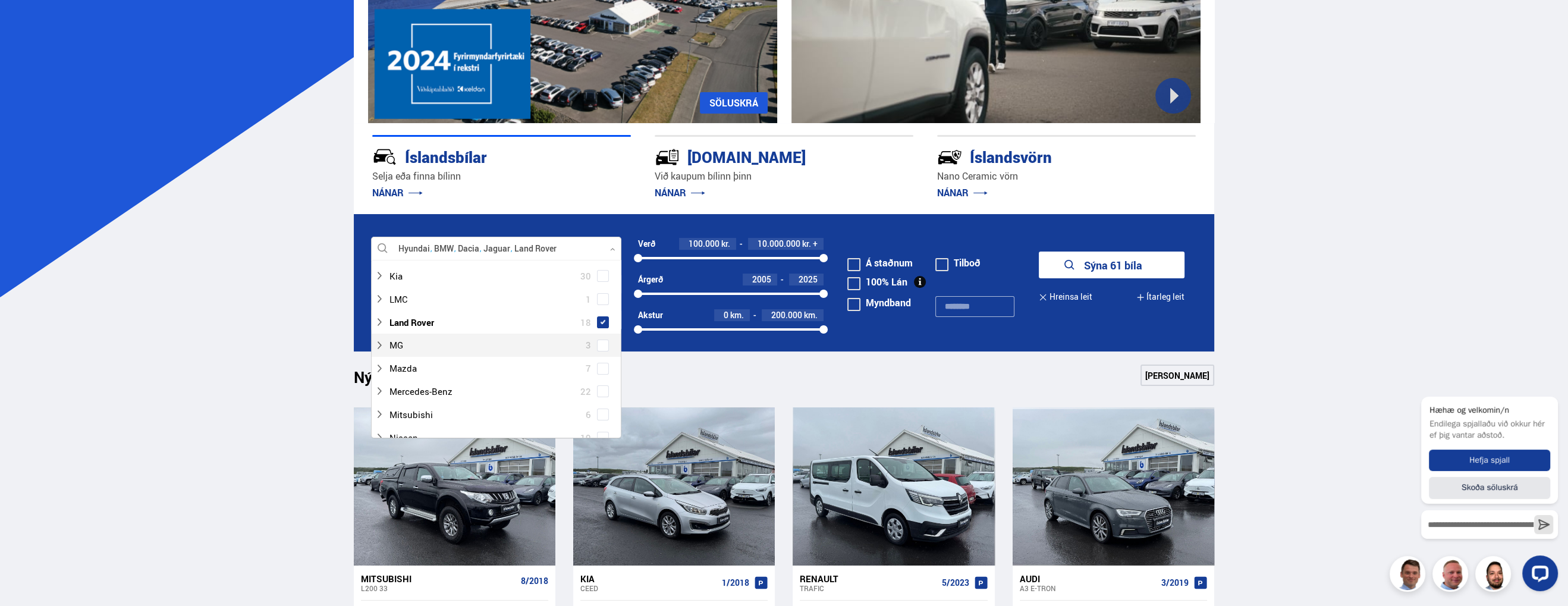 click at bounding box center [603, 346] 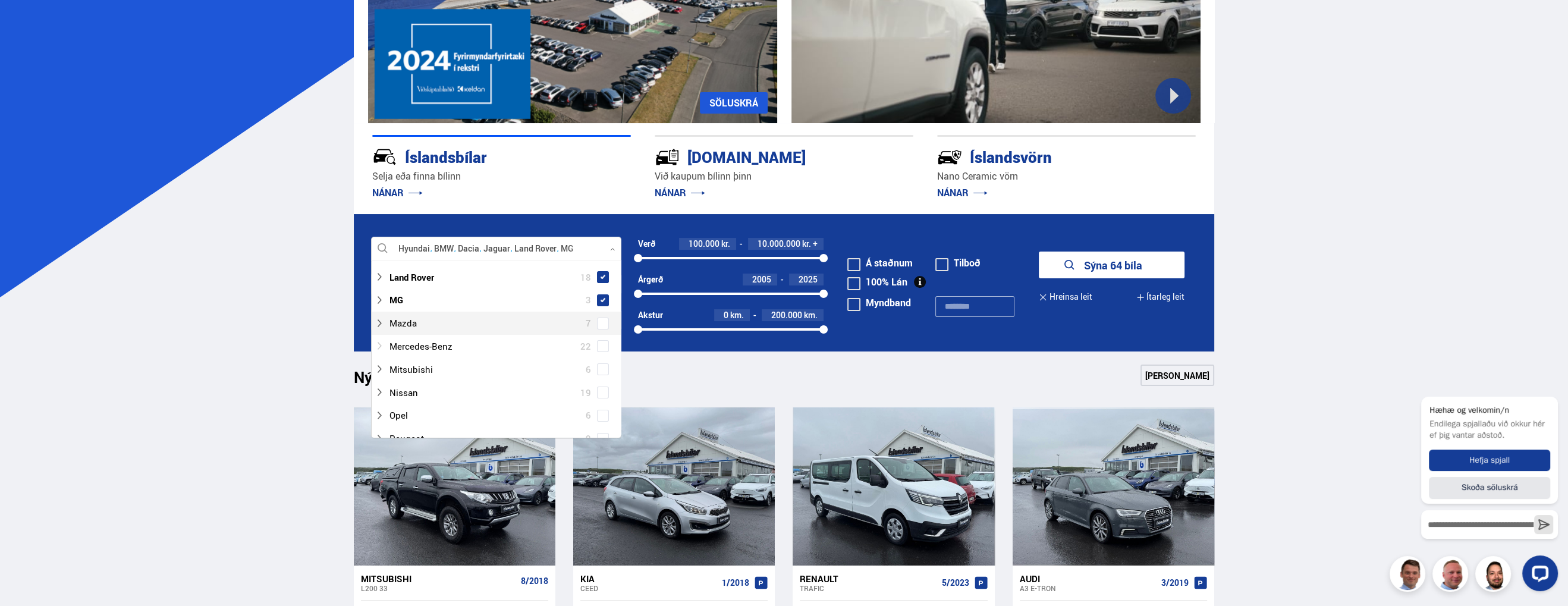 scroll, scrollTop: 463, scrollLeft: 0, axis: vertical 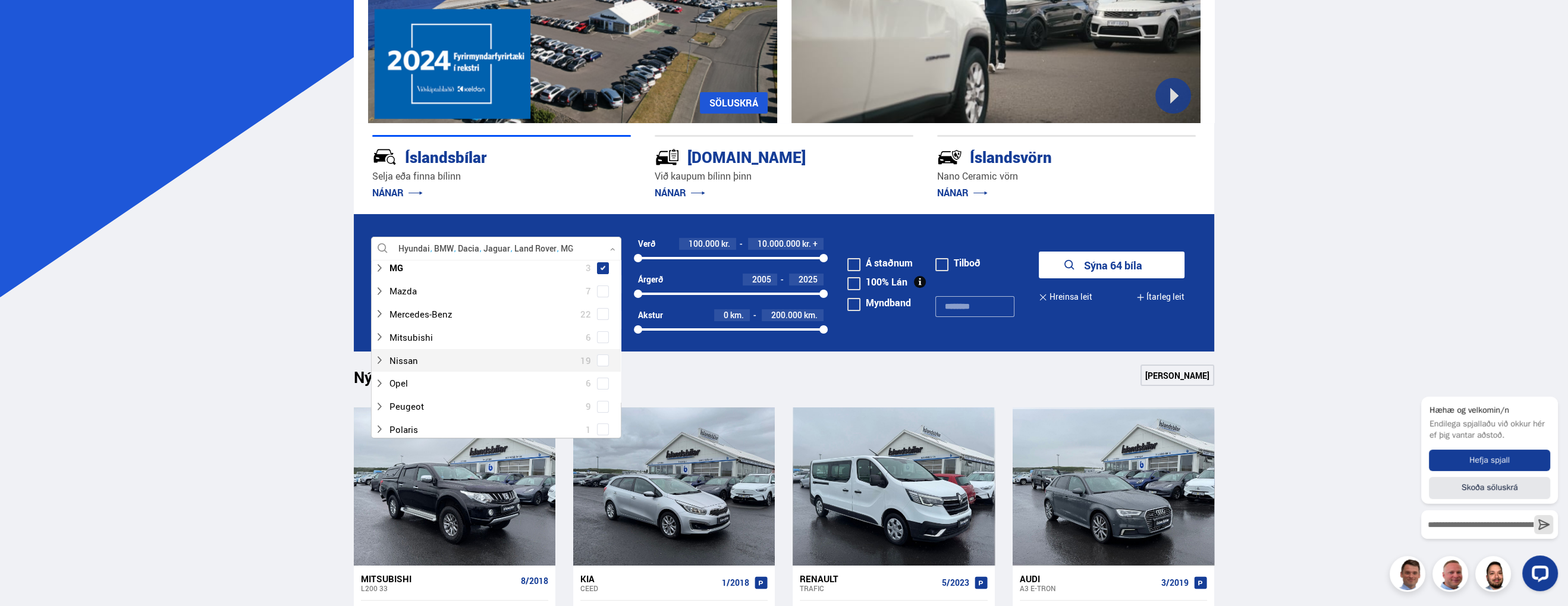 click at bounding box center (603, 360) 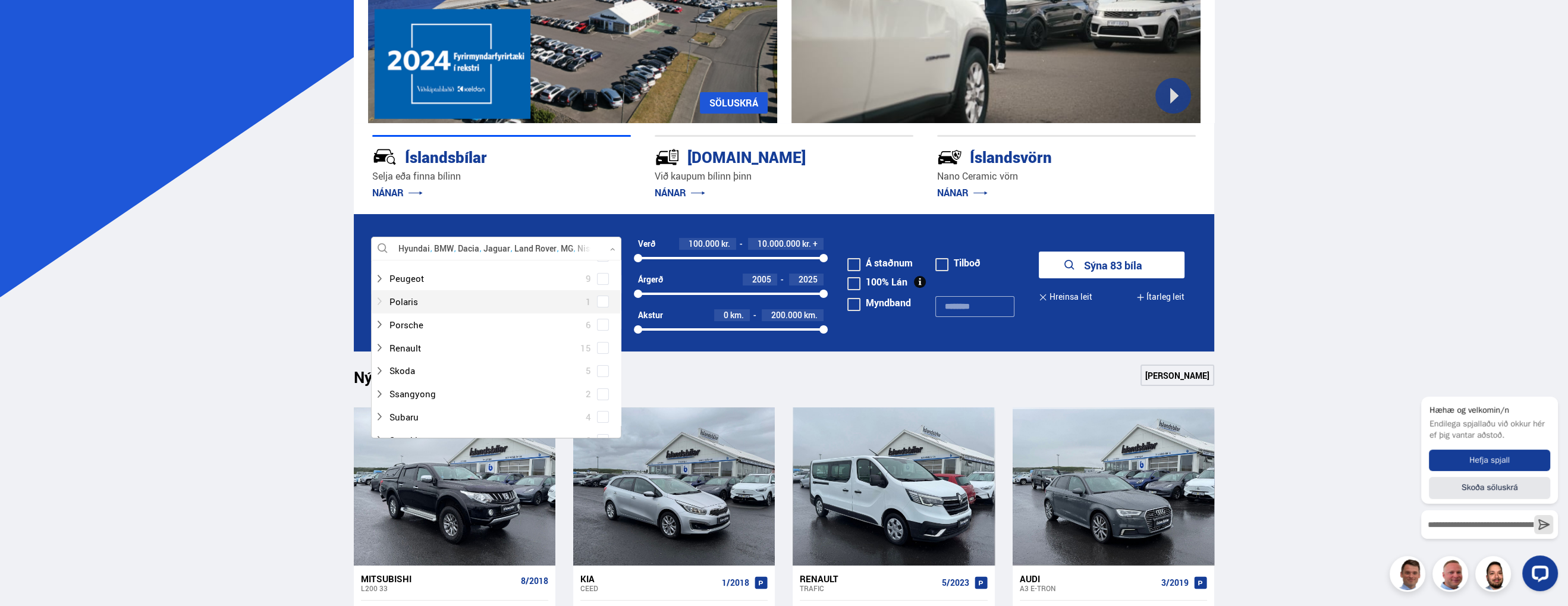 scroll, scrollTop: 617, scrollLeft: 0, axis: vertical 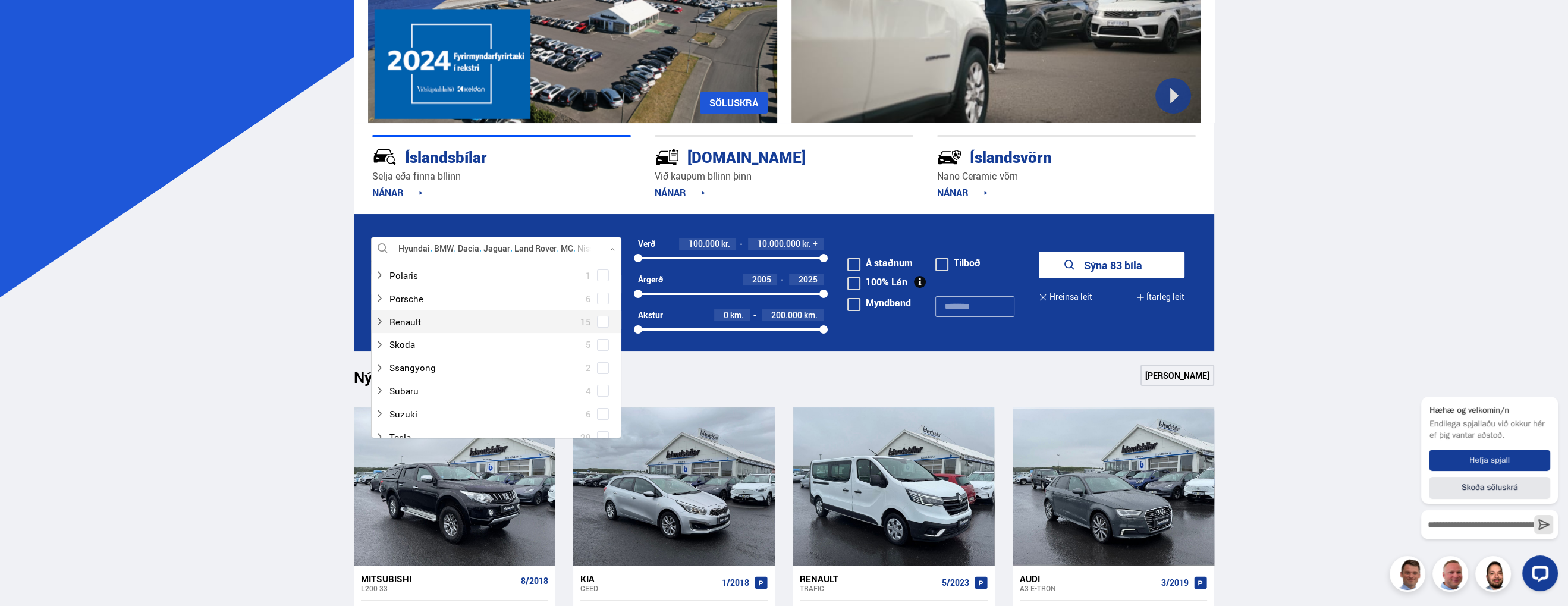 click at bounding box center [603, 322] 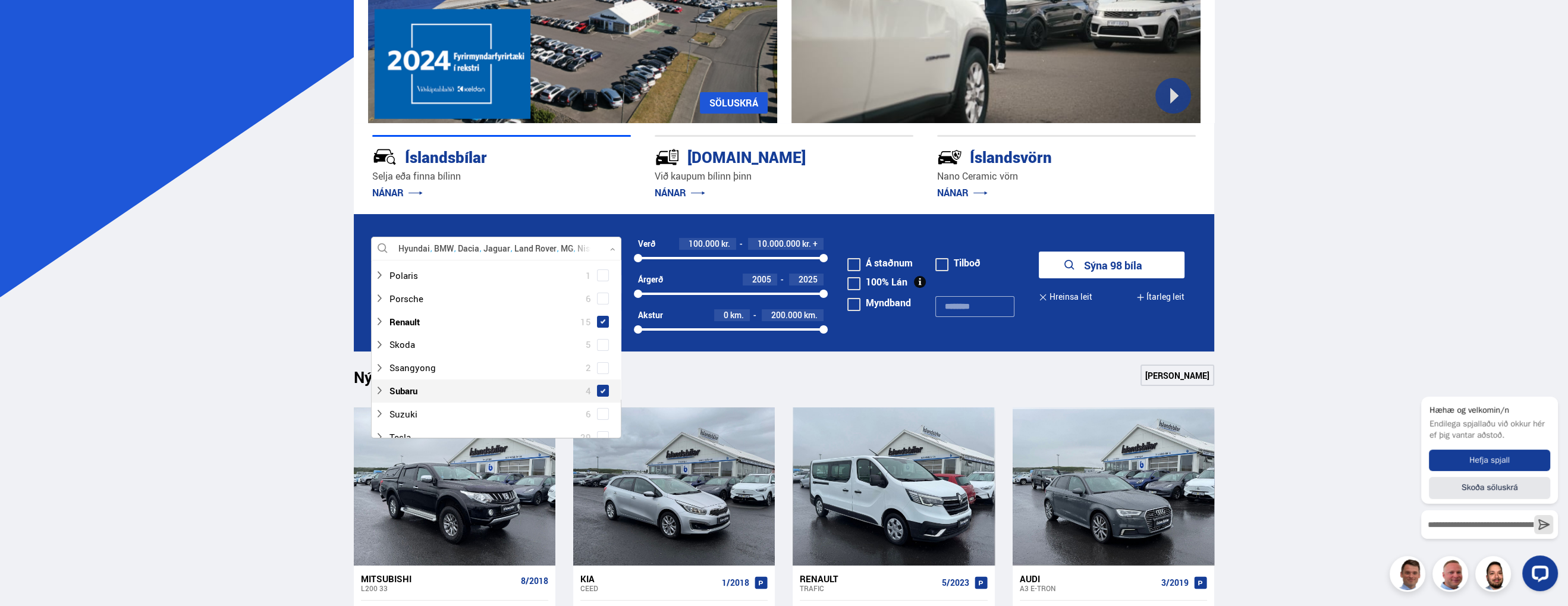 click at bounding box center [603, 391] 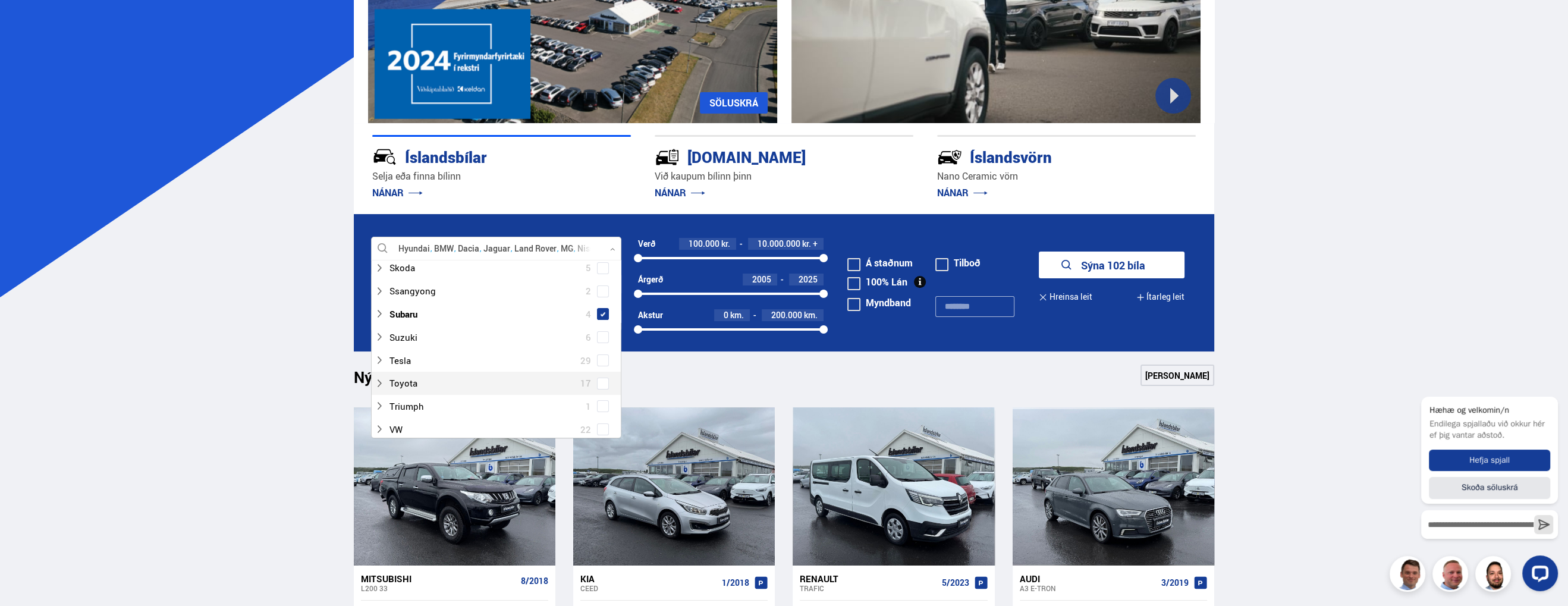 scroll, scrollTop: 848, scrollLeft: 0, axis: vertical 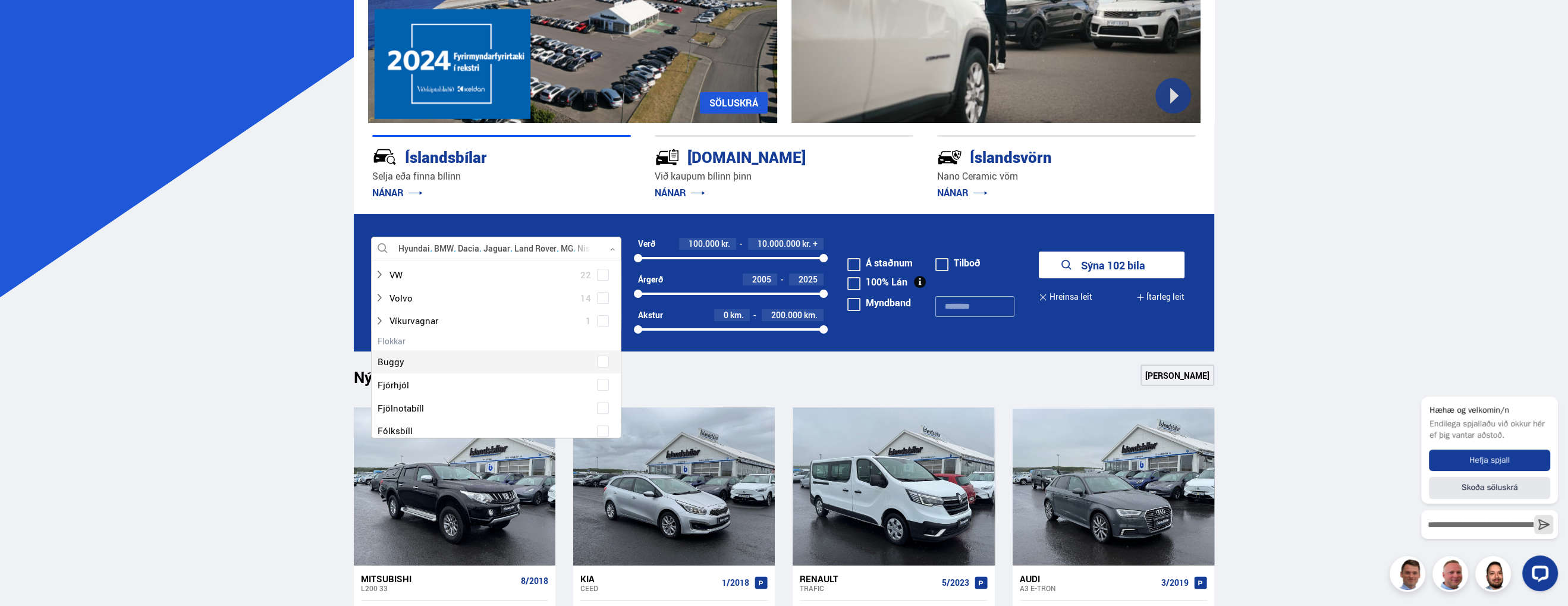 click on "Sýna 102 bíla" at bounding box center [1111, 265] 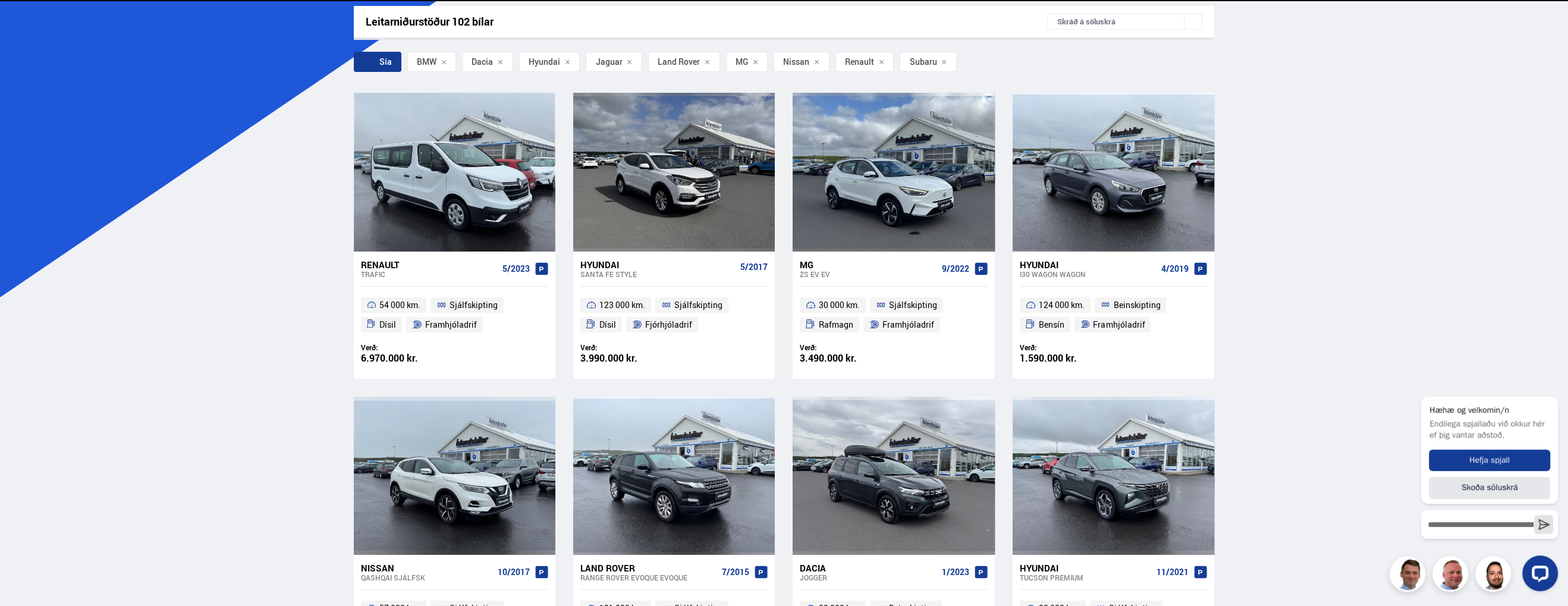 scroll, scrollTop: 0, scrollLeft: 0, axis: both 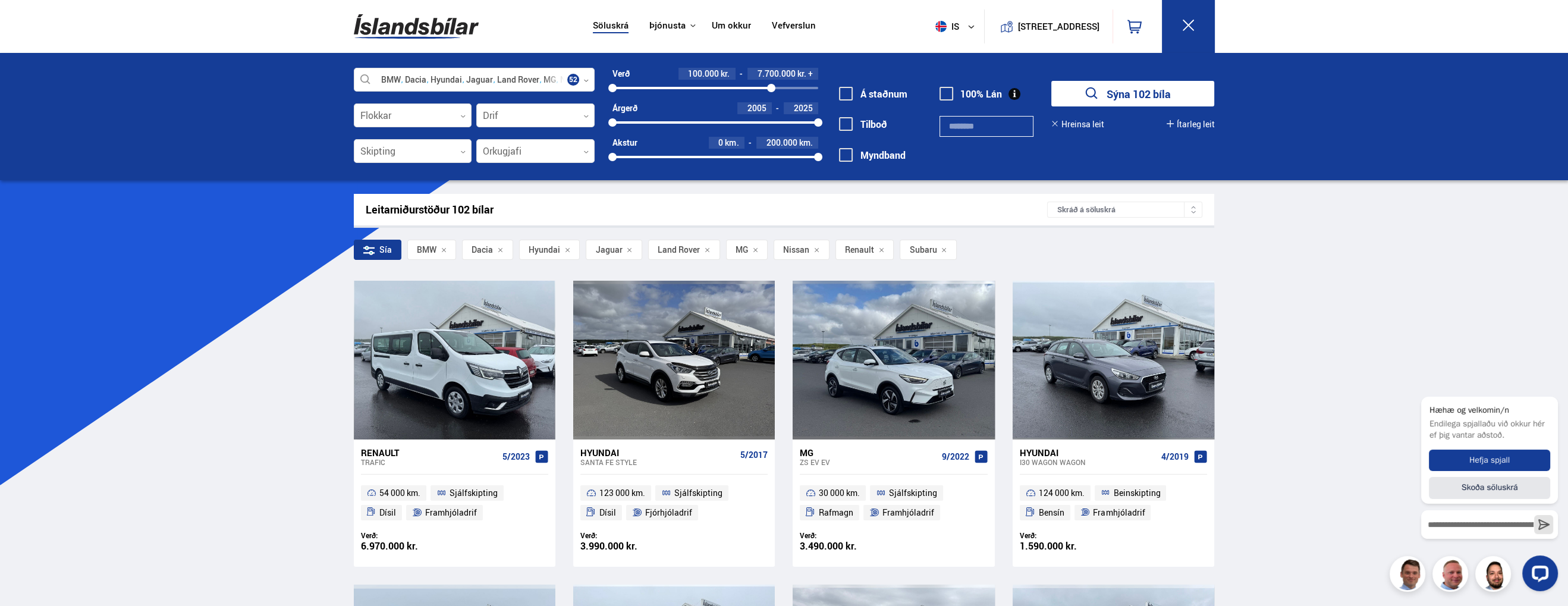 drag, startPoint x: 815, startPoint y: 92, endPoint x: 771, endPoint y: 89, distance: 44.102154 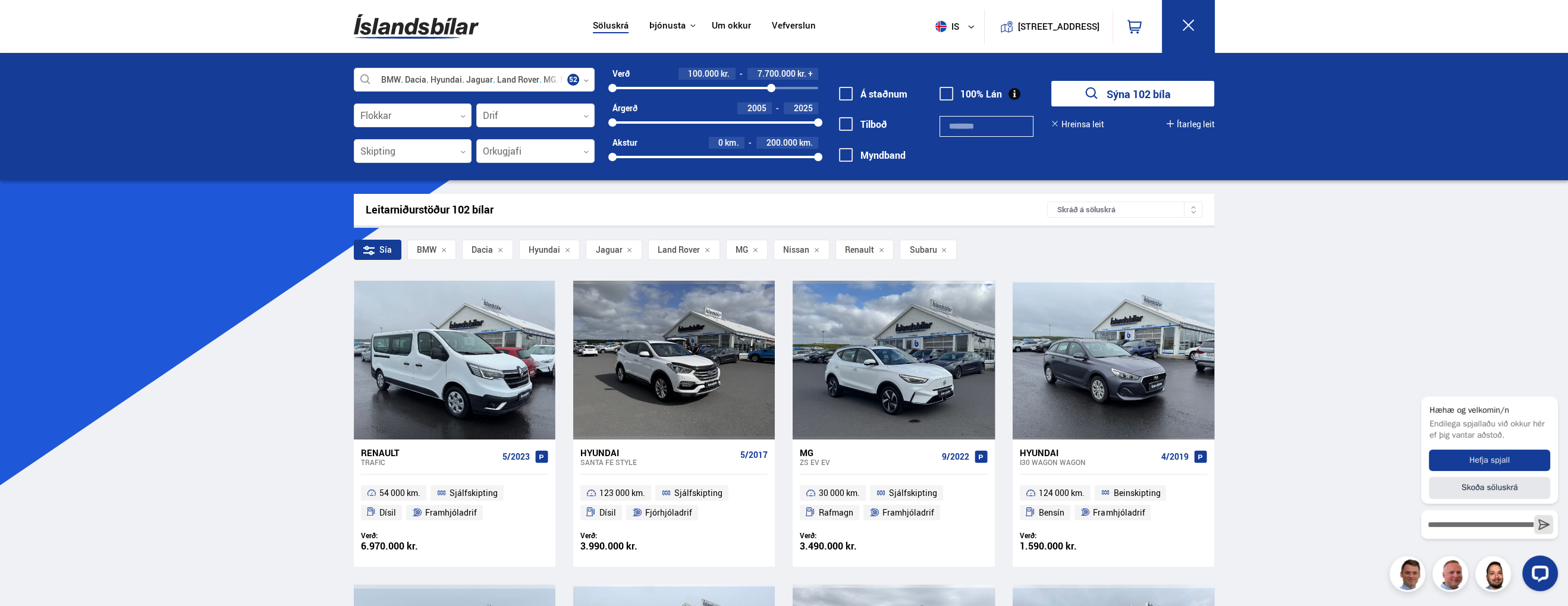 click on "7744363" at bounding box center [771, 88] 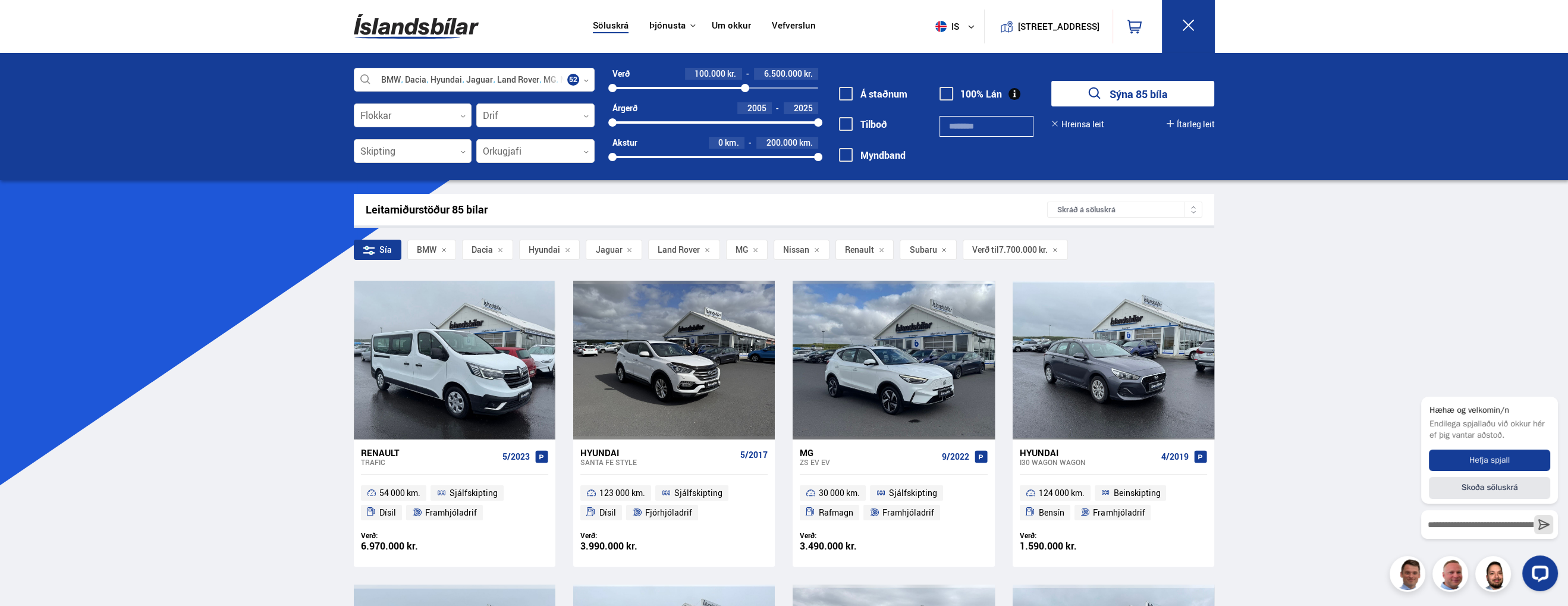drag, startPoint x: 771, startPoint y: 89, endPoint x: 745, endPoint y: 89, distance: 26 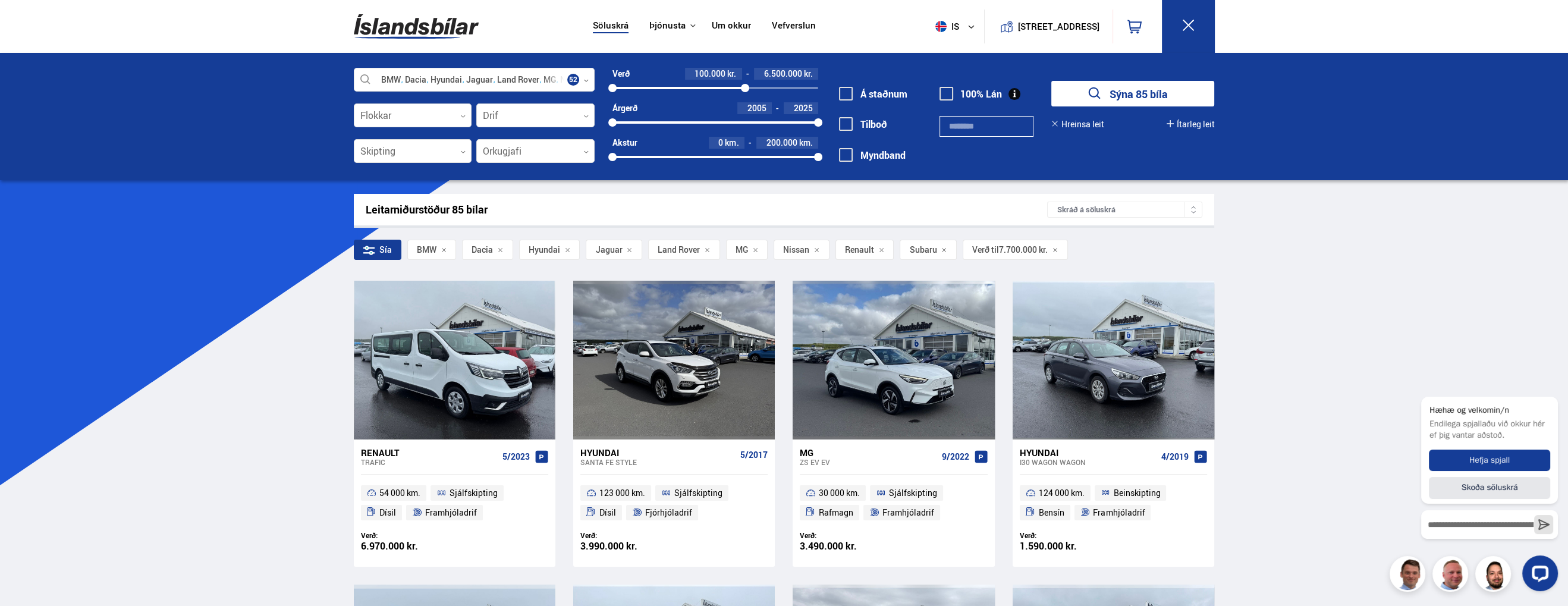 click at bounding box center (745, 88) 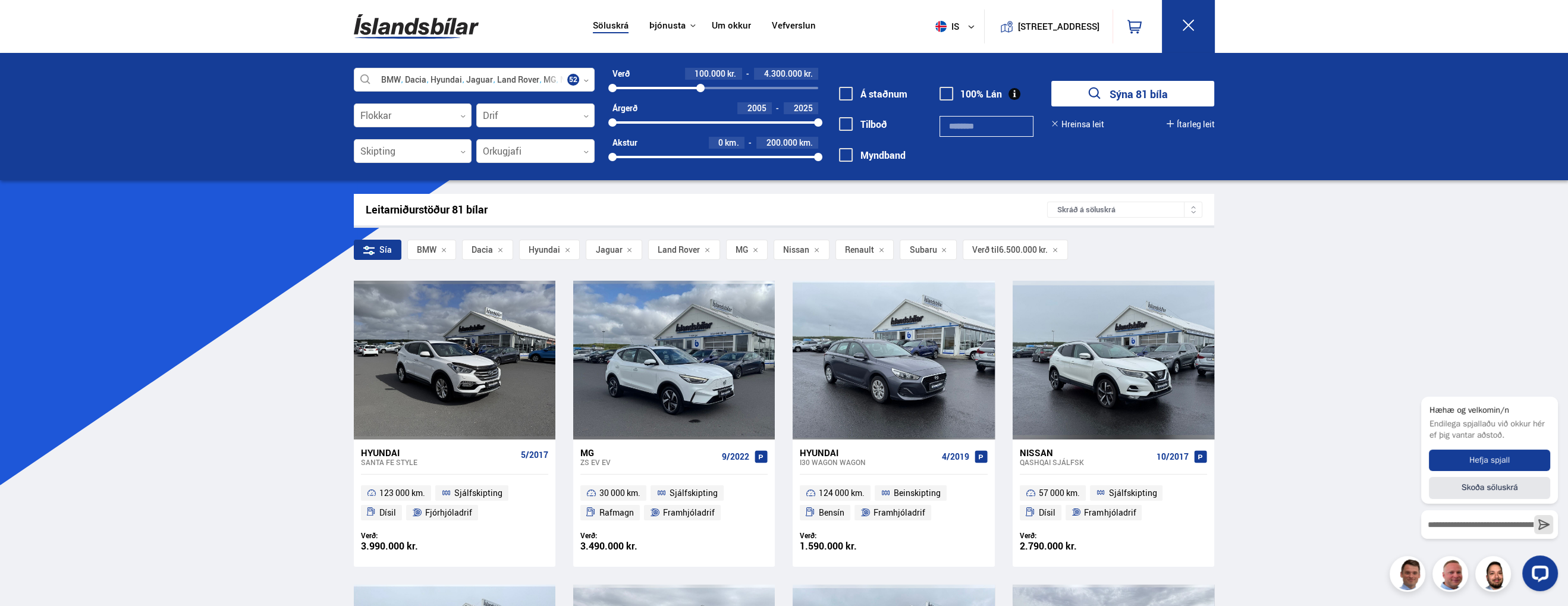 drag, startPoint x: 745, startPoint y: 89, endPoint x: 700, endPoint y: 88, distance: 45.01111 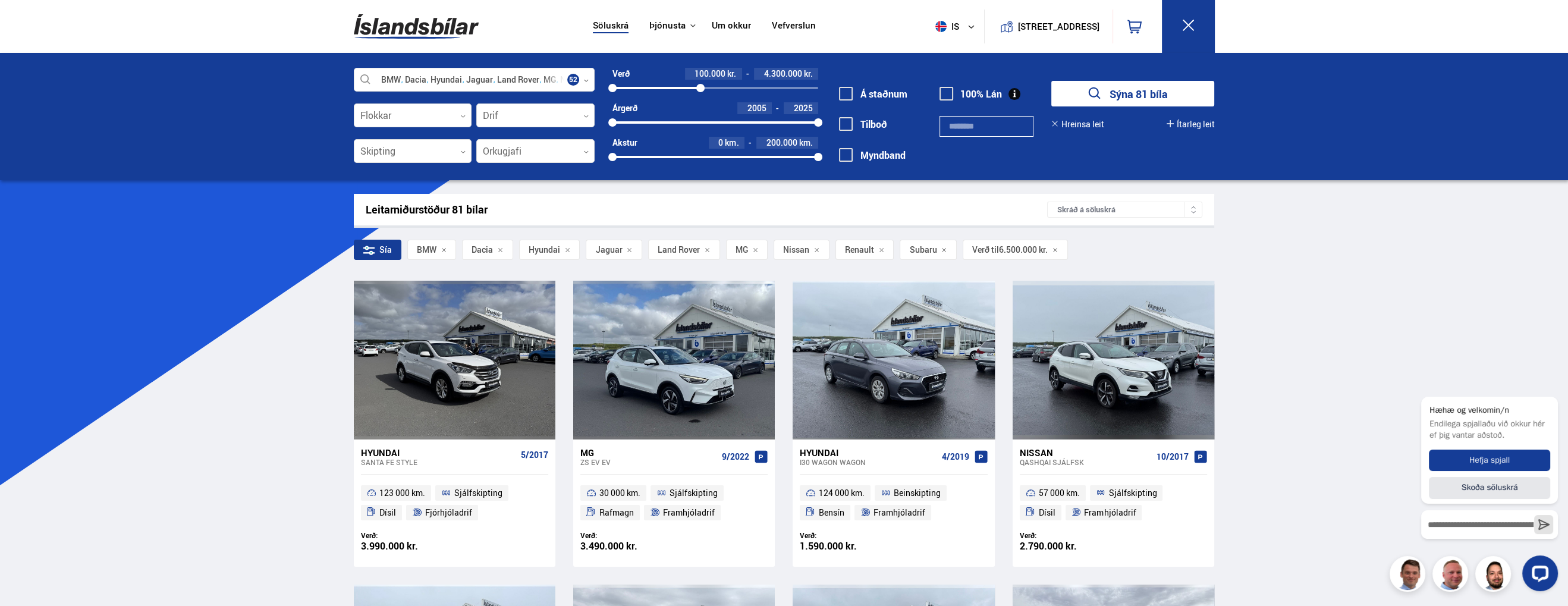 click at bounding box center [700, 88] 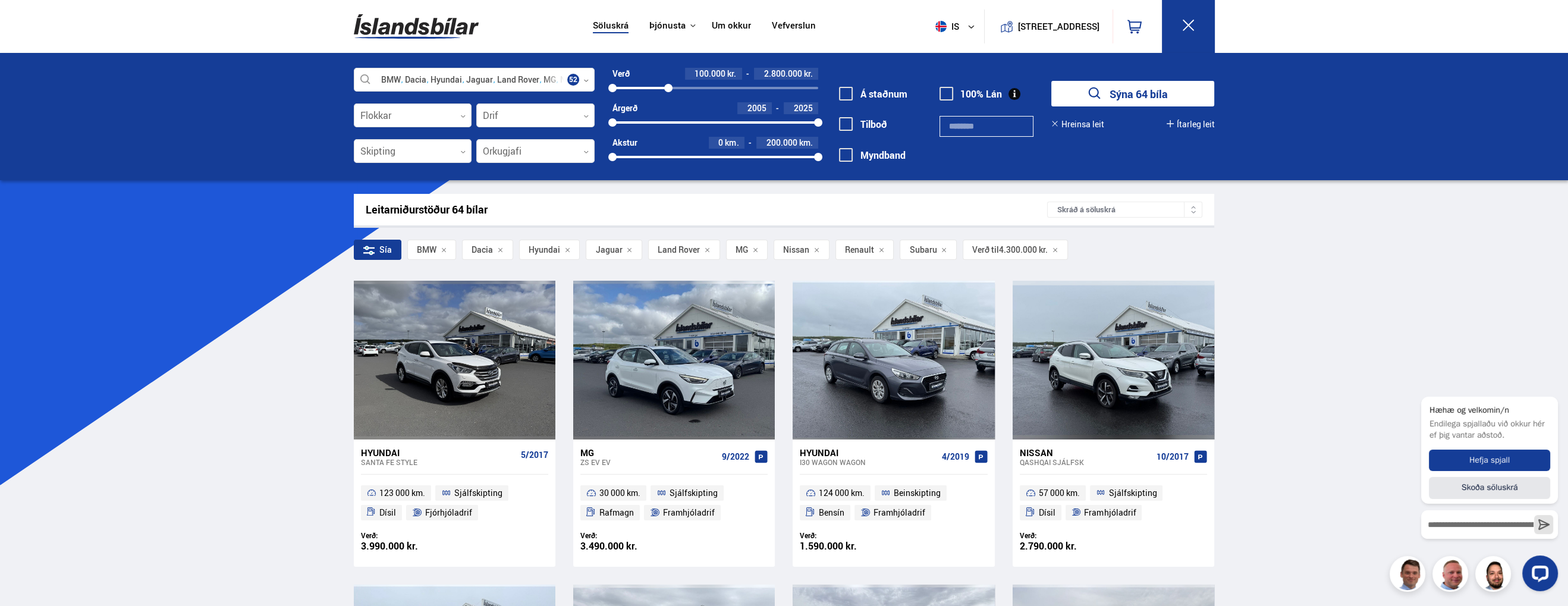 drag, startPoint x: 700, startPoint y: 88, endPoint x: 668, endPoint y: 87, distance: 32.015621 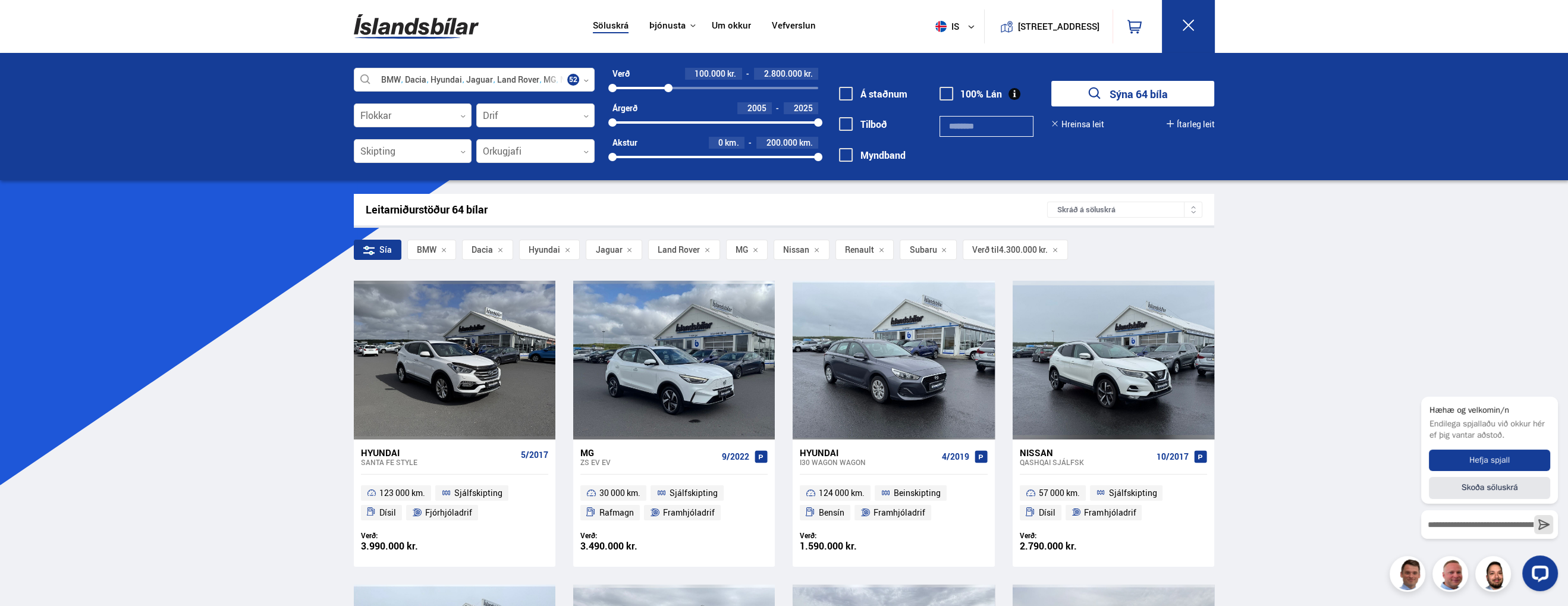 click at bounding box center (668, 88) 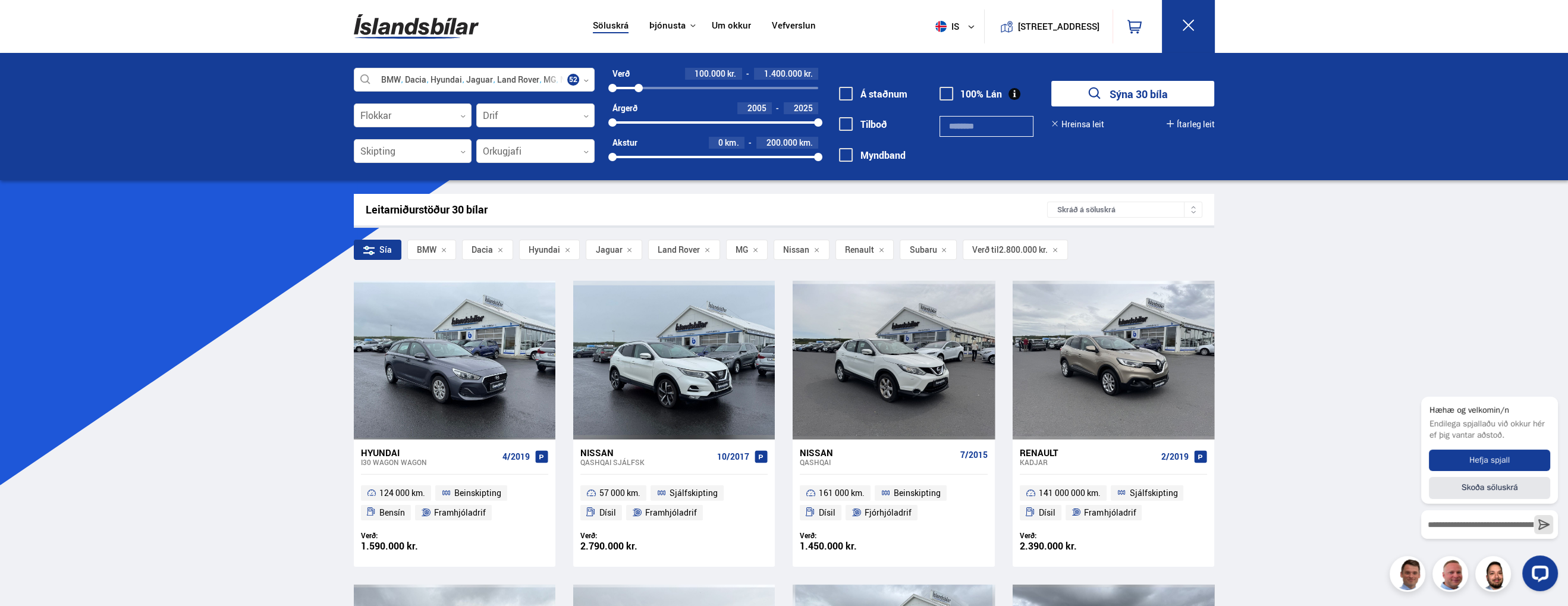 drag, startPoint x: 668, startPoint y: 87, endPoint x: 639, endPoint y: 87, distance: 29 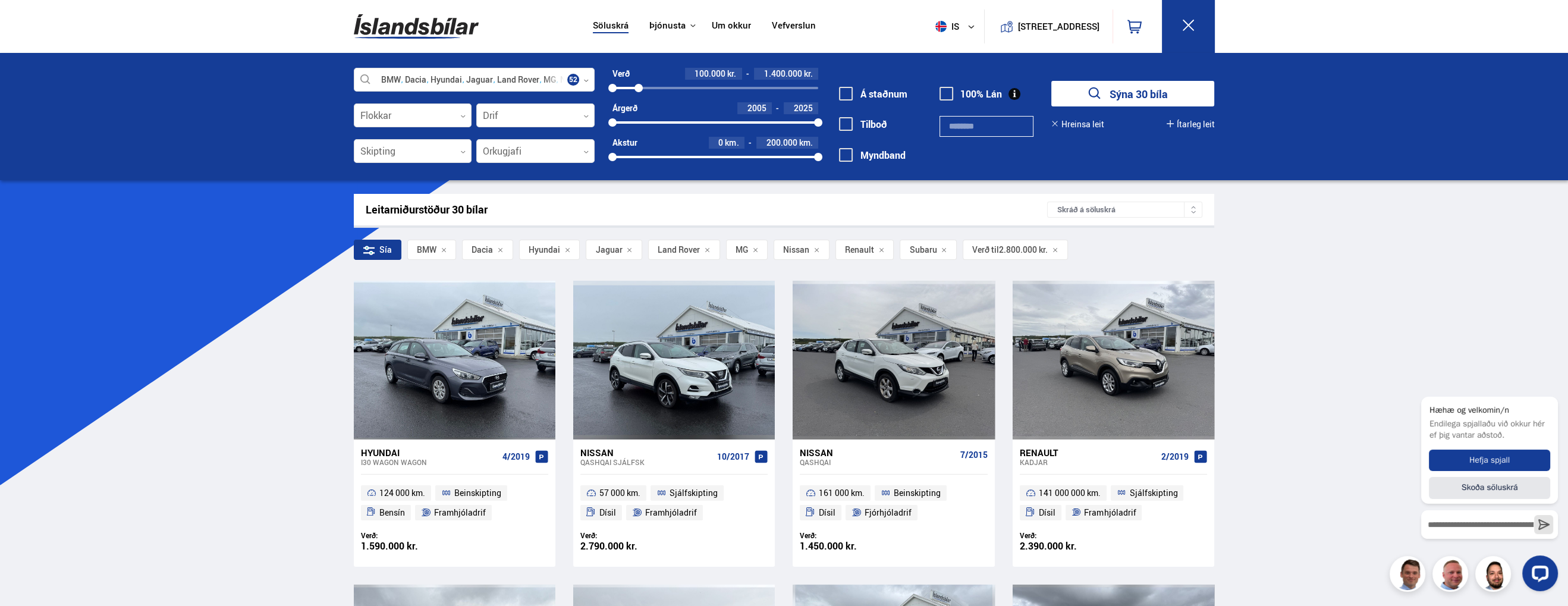 click at bounding box center (639, 88) 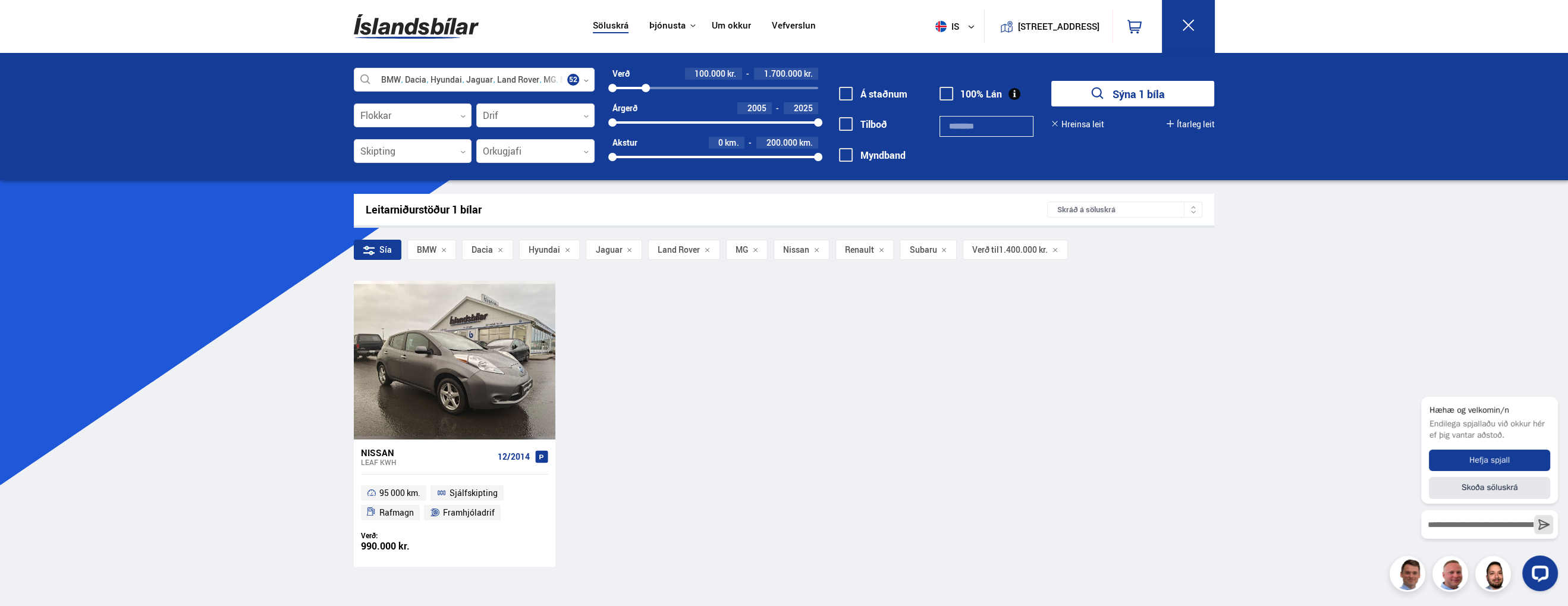 drag, startPoint x: 639, startPoint y: 84, endPoint x: 646, endPoint y: 87, distance: 8 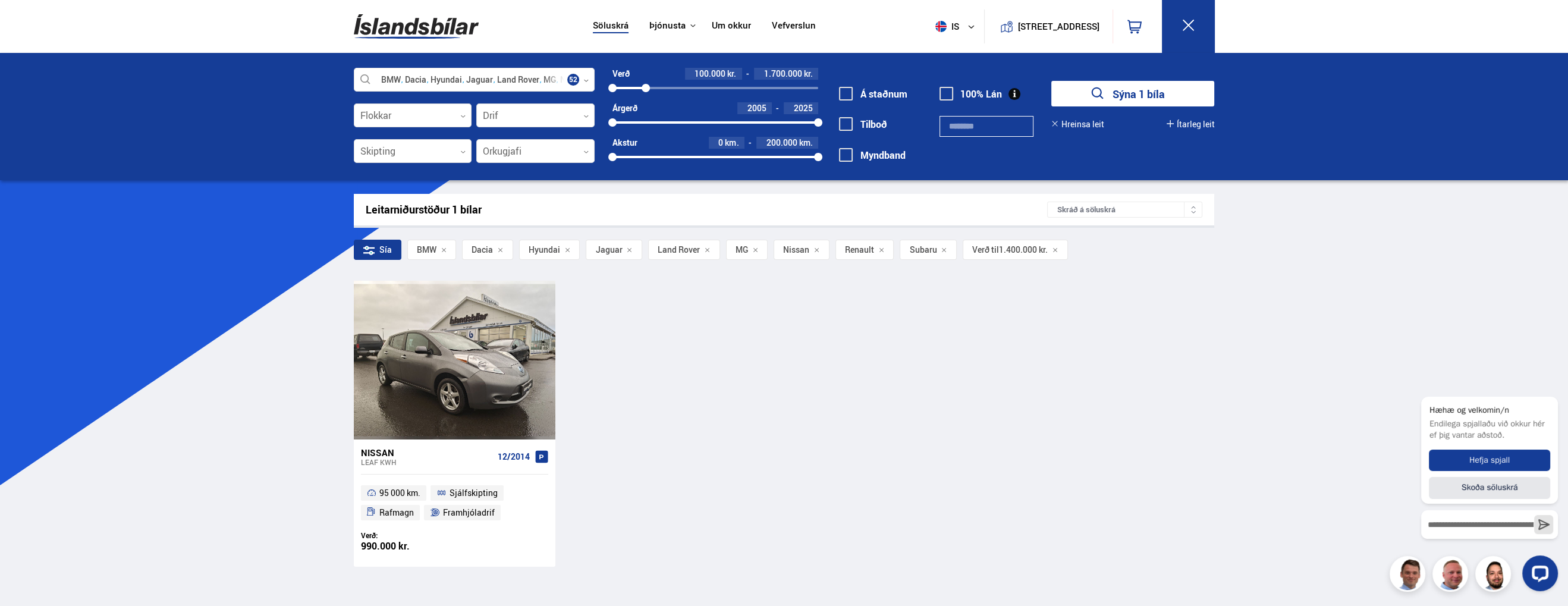 click at bounding box center [646, 88] 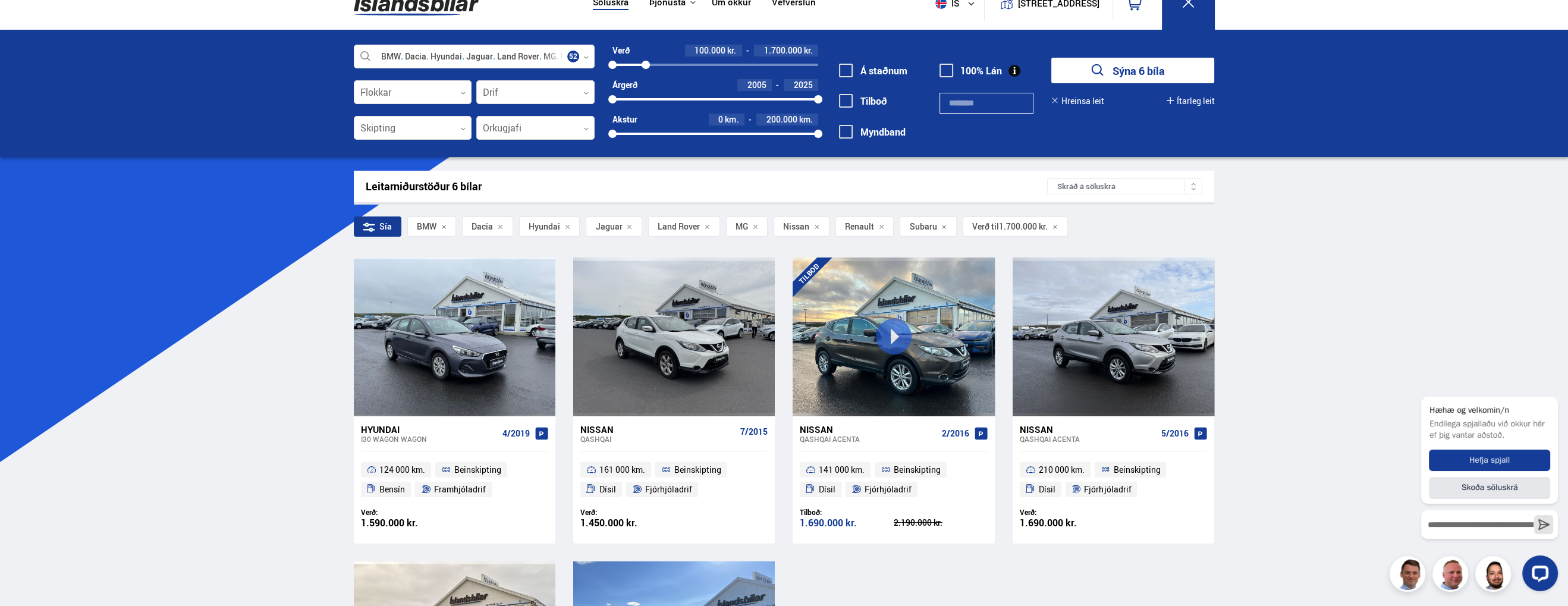 scroll, scrollTop: 0, scrollLeft: 0, axis: both 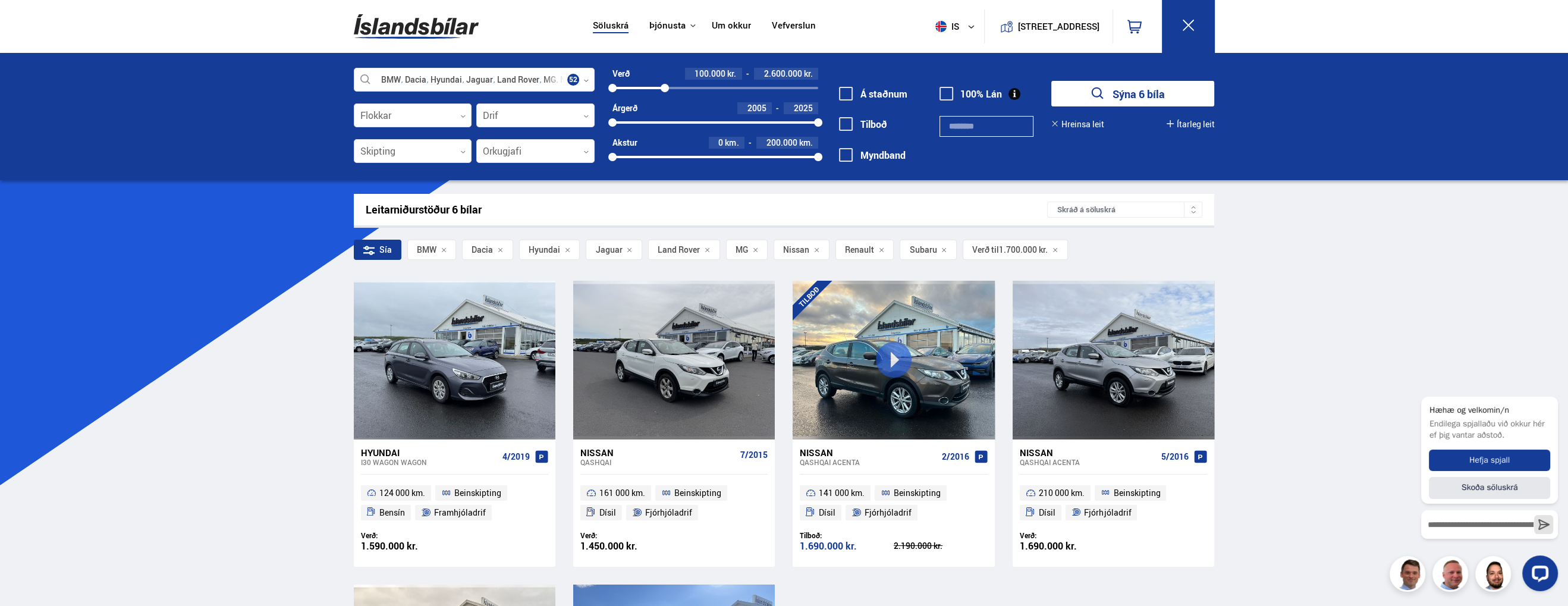 drag, startPoint x: 646, startPoint y: 87, endPoint x: 665, endPoint y: 89, distance: 19.104973 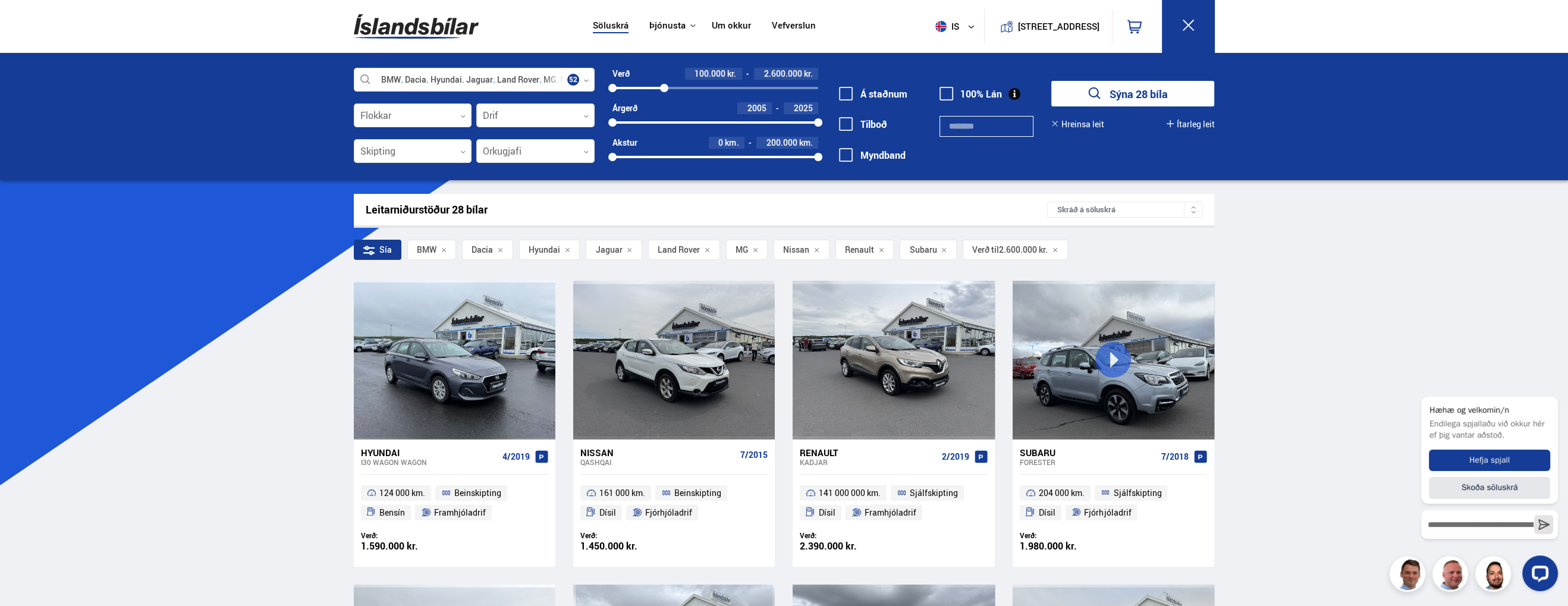 scroll, scrollTop: 62, scrollLeft: 0, axis: vertical 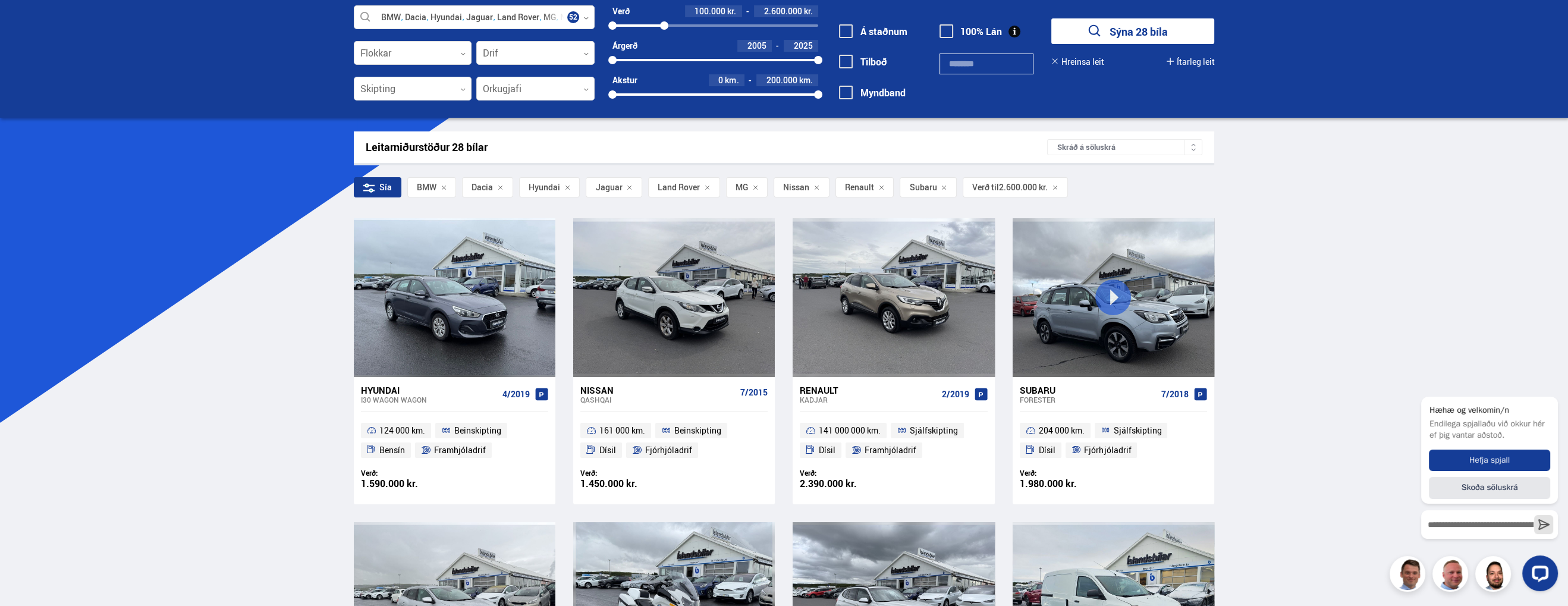 click on "Hreinsa leit" at bounding box center (1077, 62) 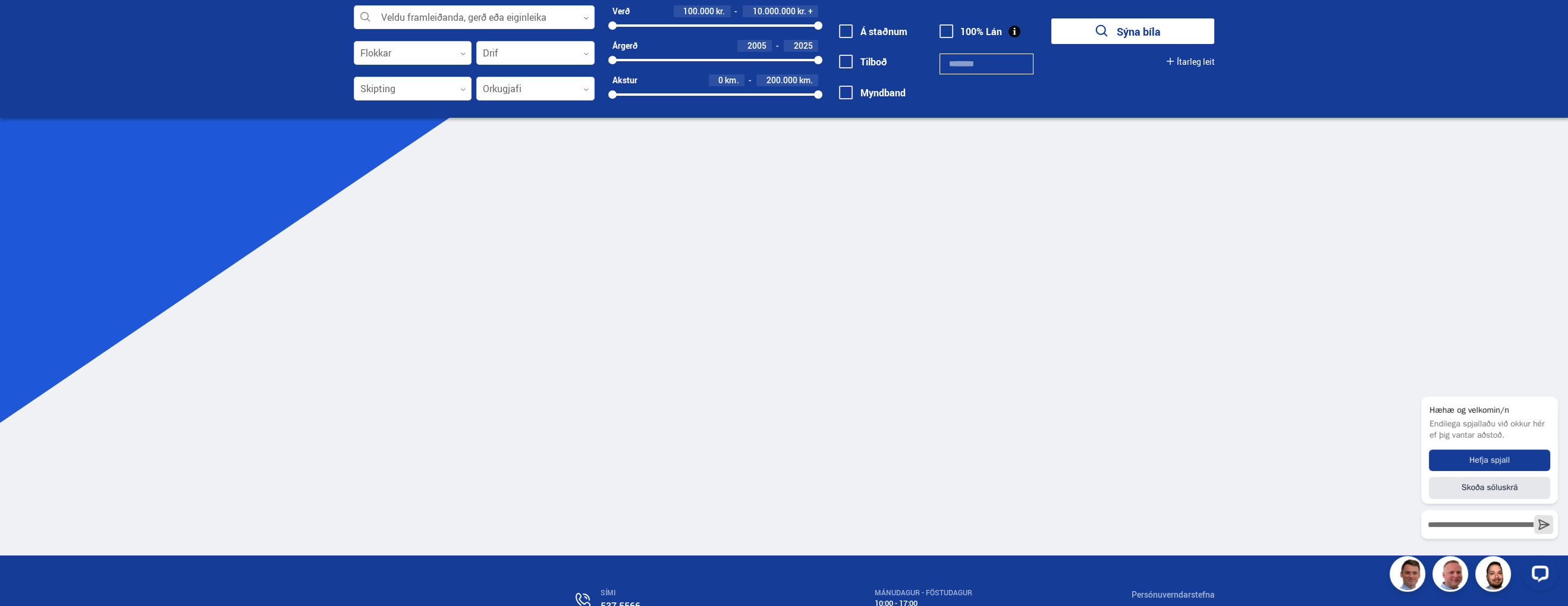 scroll, scrollTop: 0, scrollLeft: 0, axis: both 